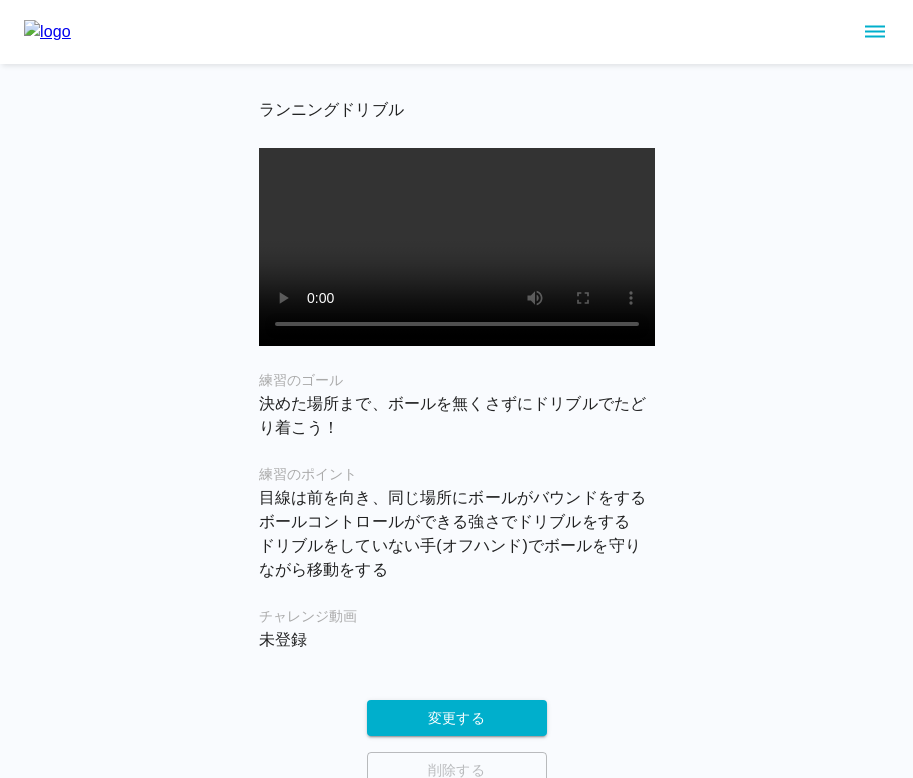 scroll, scrollTop: 0, scrollLeft: 0, axis: both 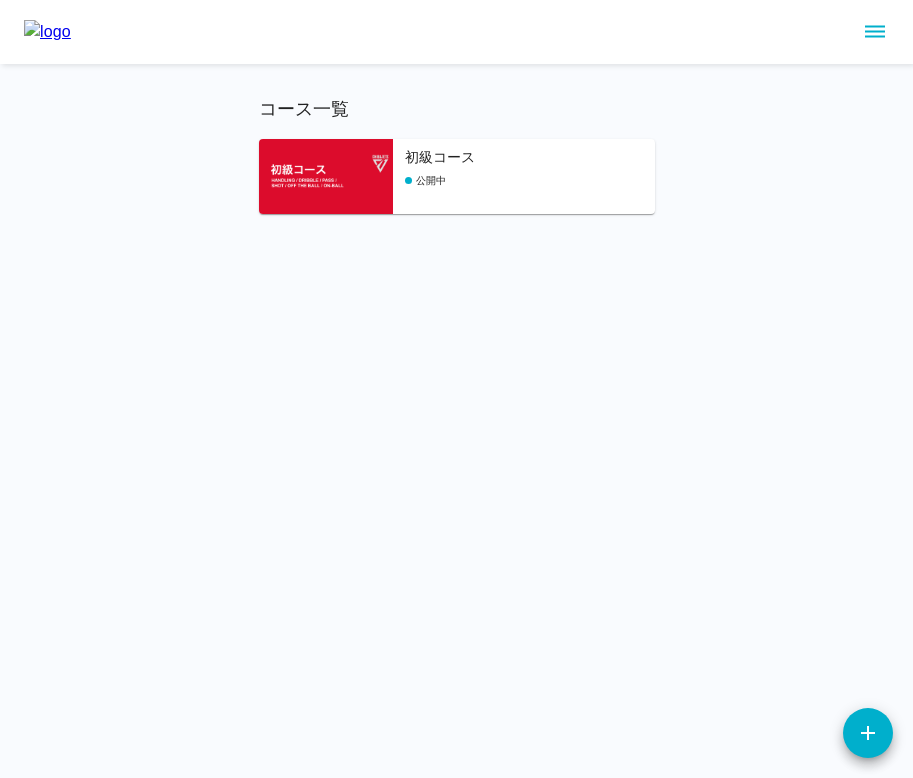 click 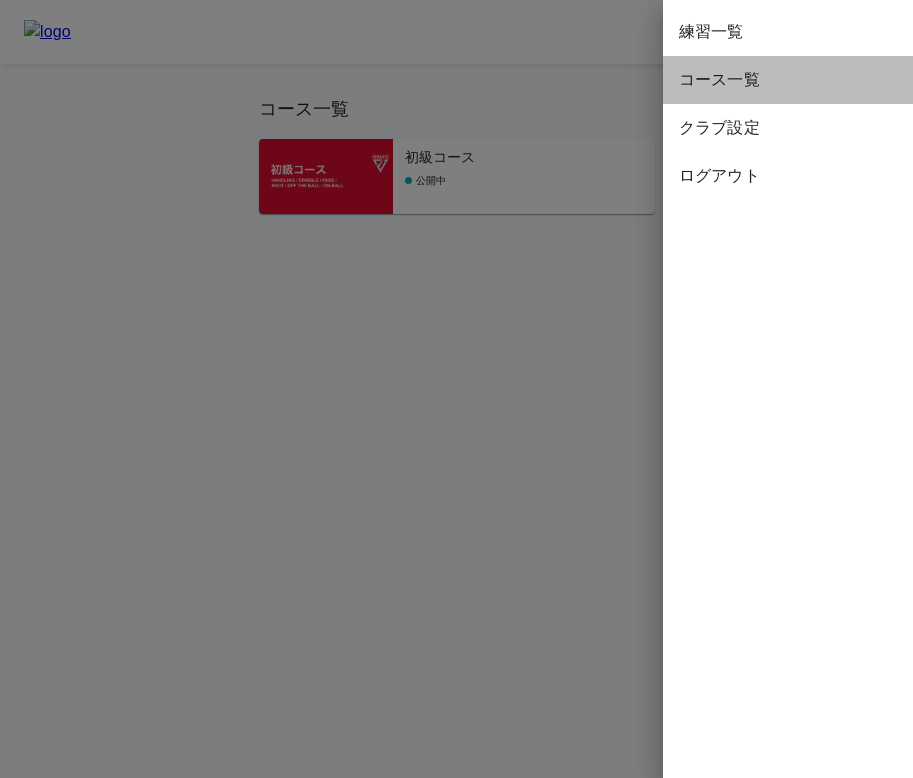 click on "コース一覧" at bounding box center (788, 80) 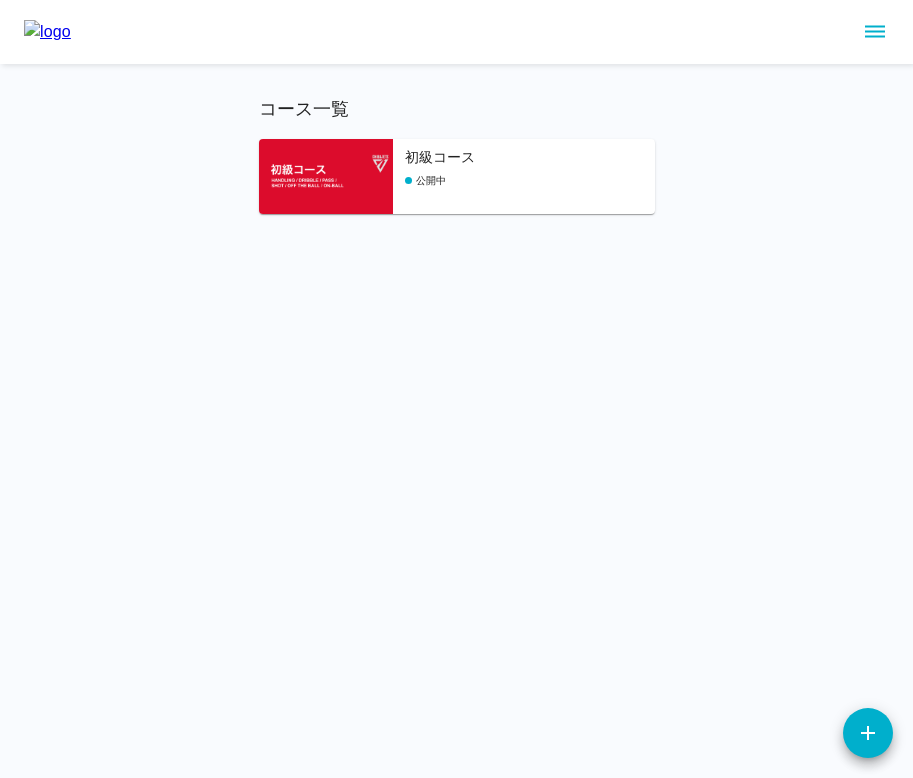 click 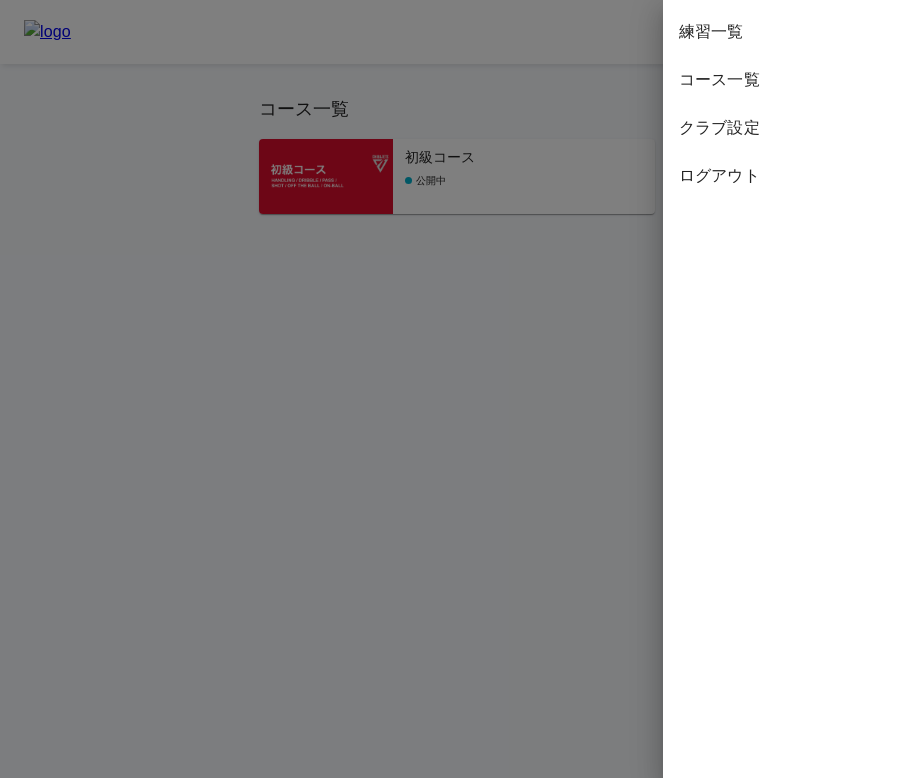 click at bounding box center (456, 389) 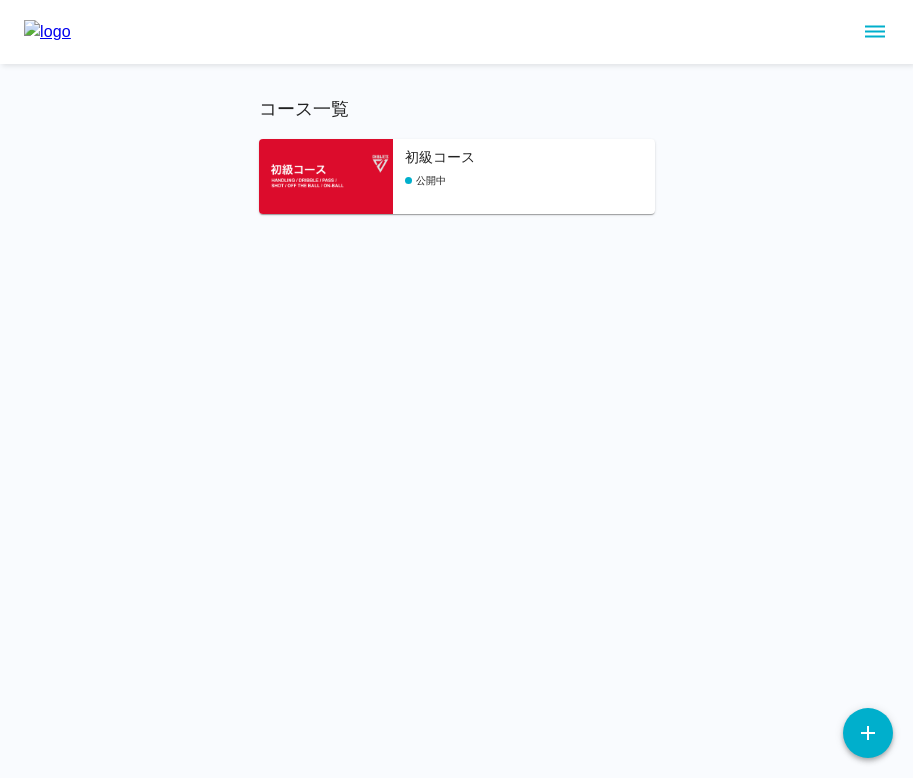 click 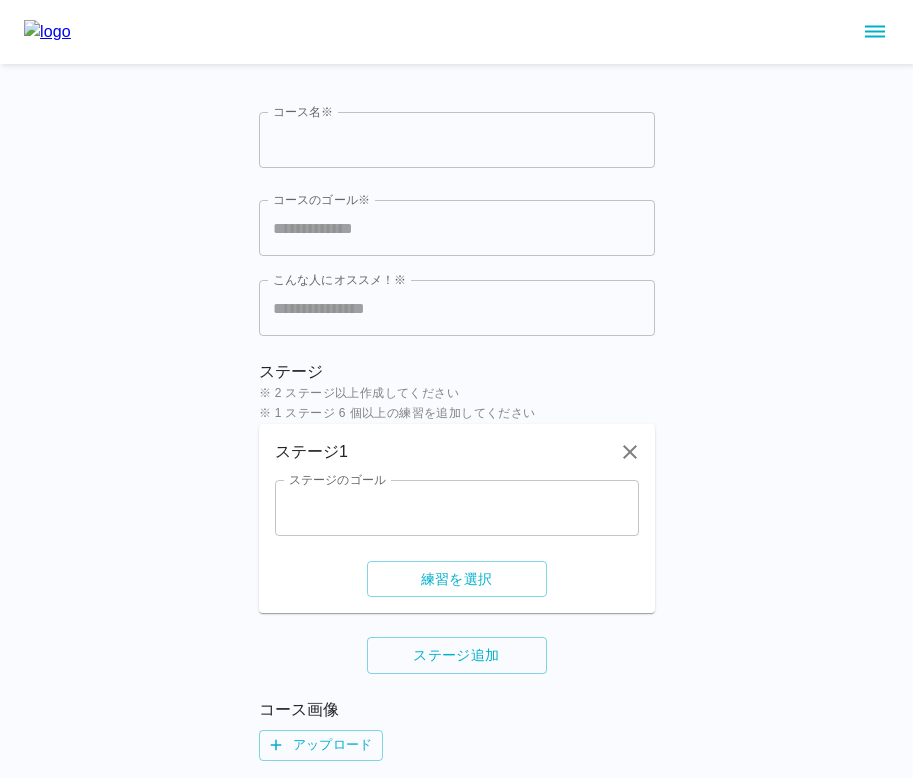 scroll, scrollTop: 237, scrollLeft: 0, axis: vertical 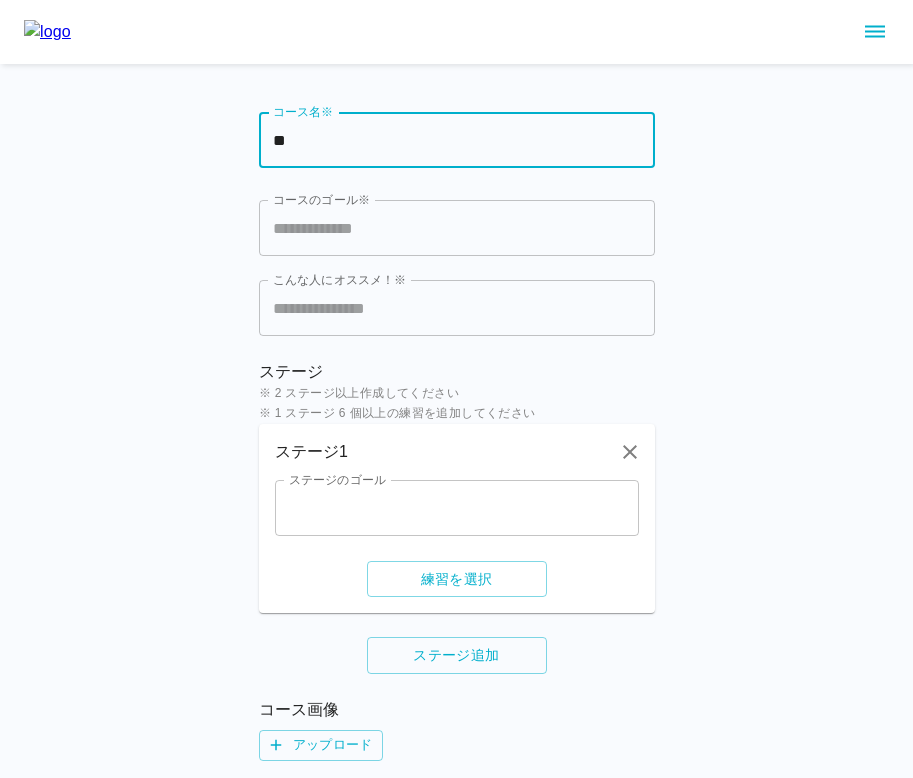 type on "*" 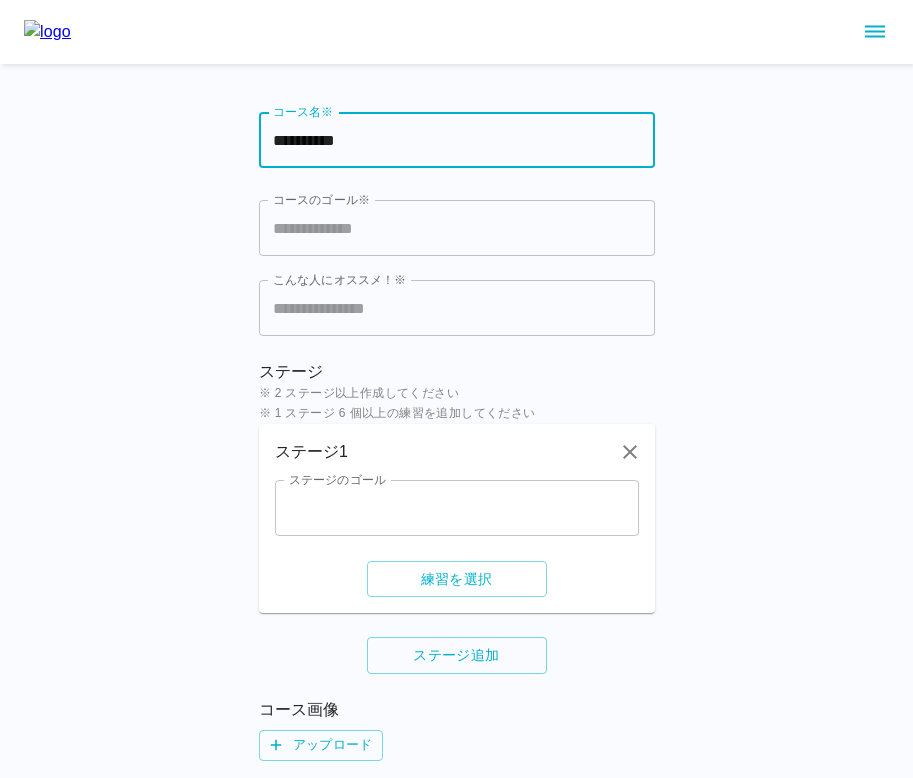 click on "**********" at bounding box center [457, 140] 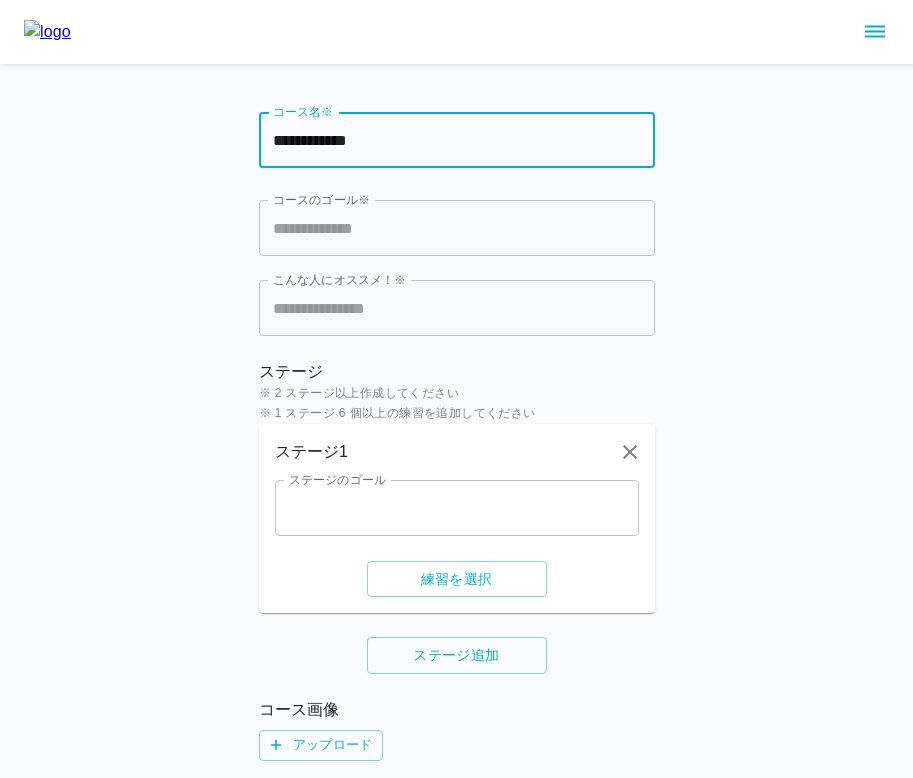 type on "**********" 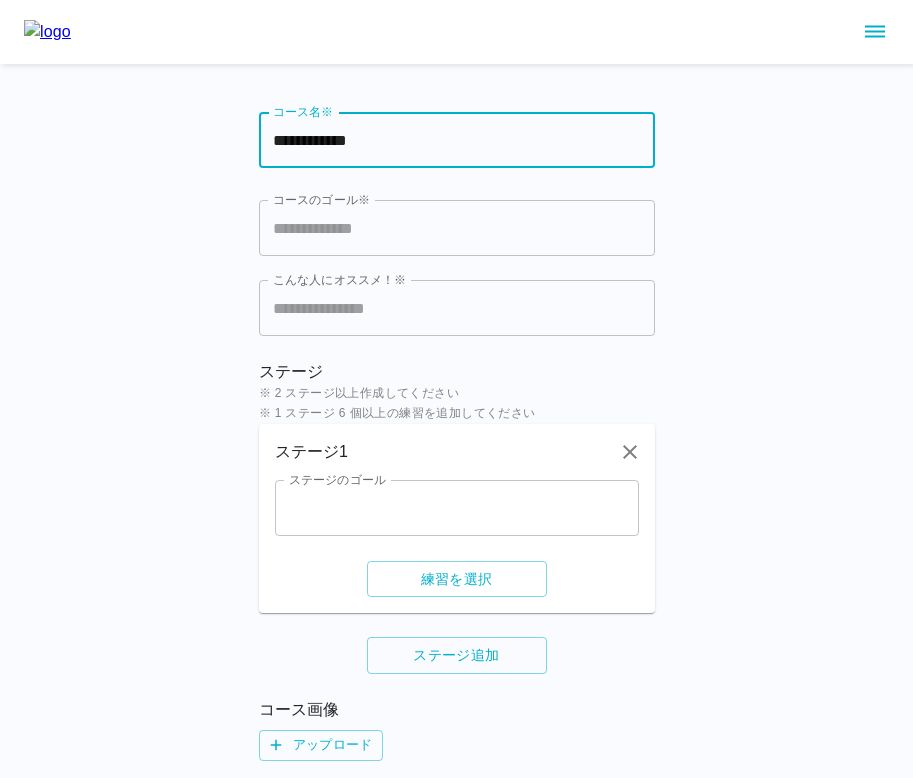 click on "コースのゴール※" at bounding box center [457, 228] 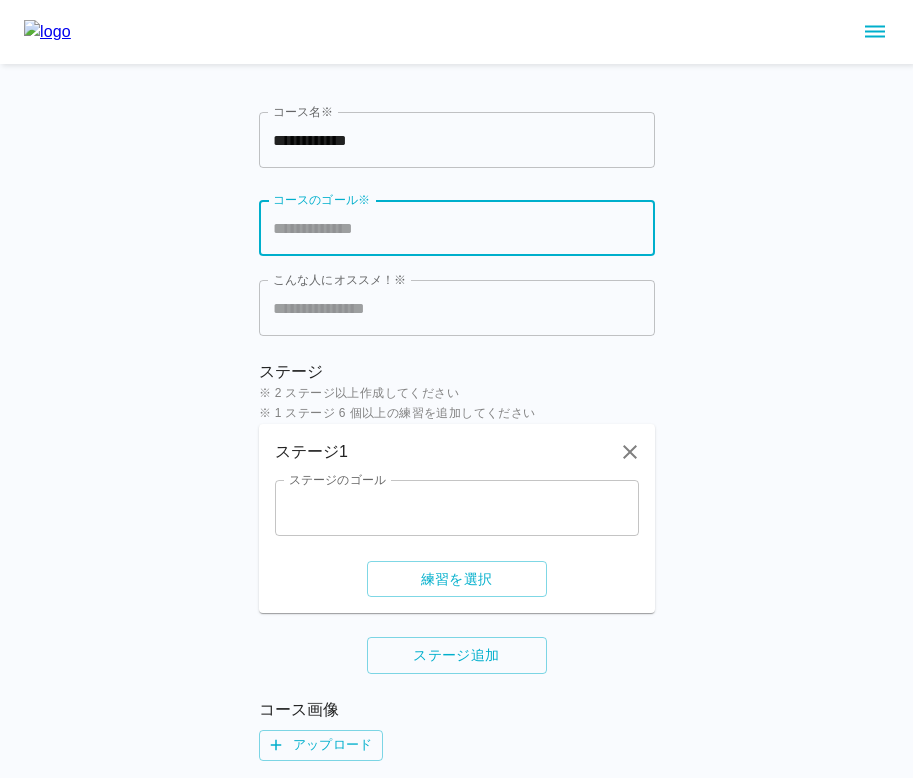paste on "**********" 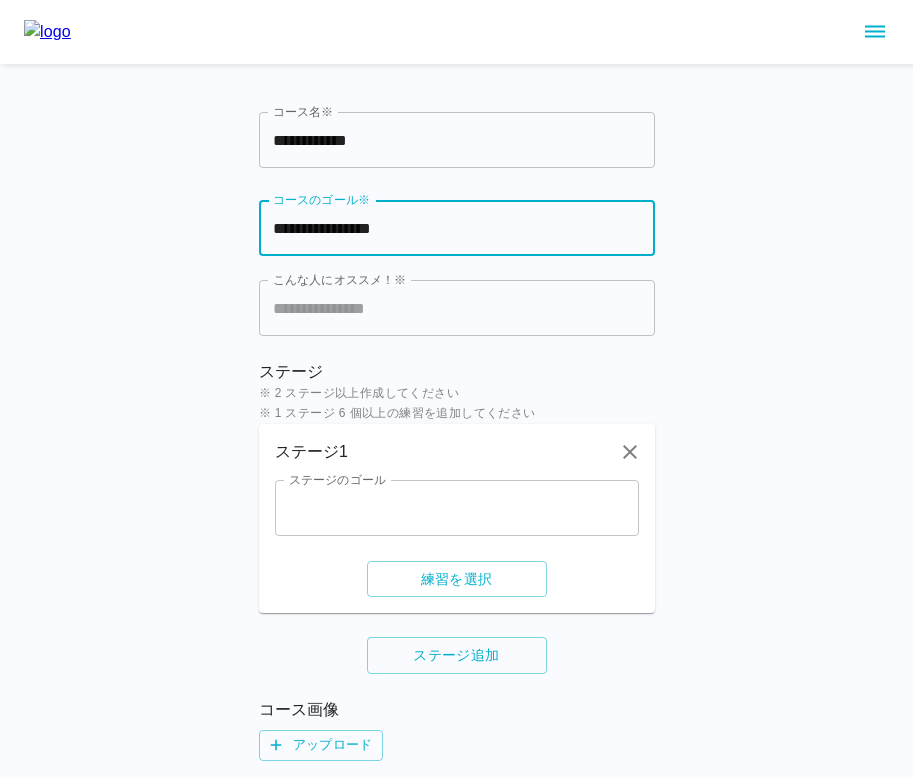type on "**********" 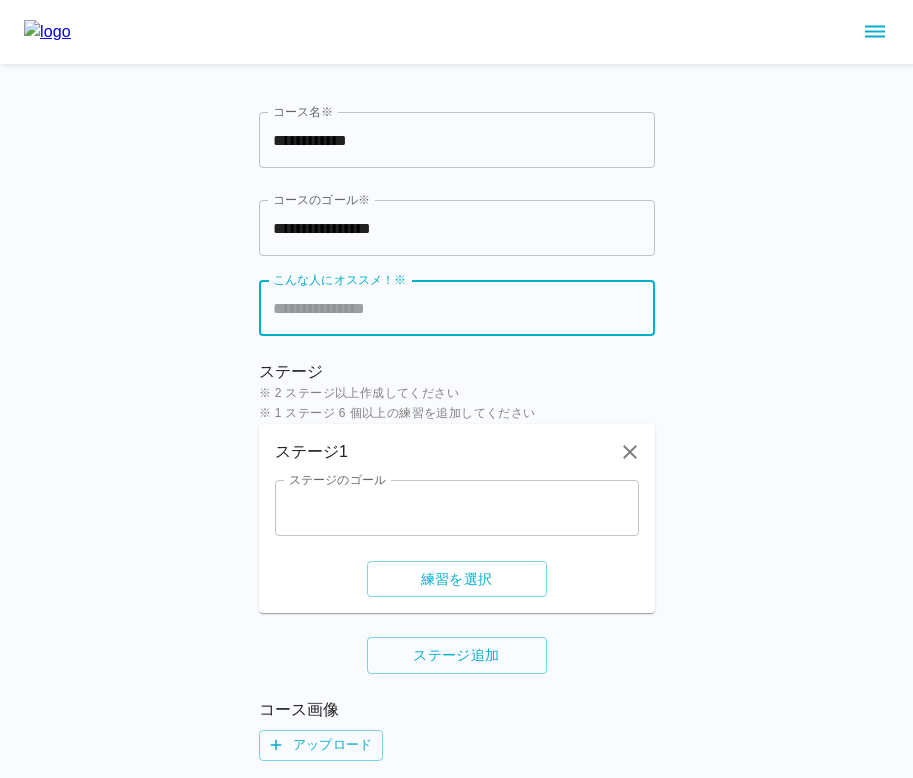paste on "**********" 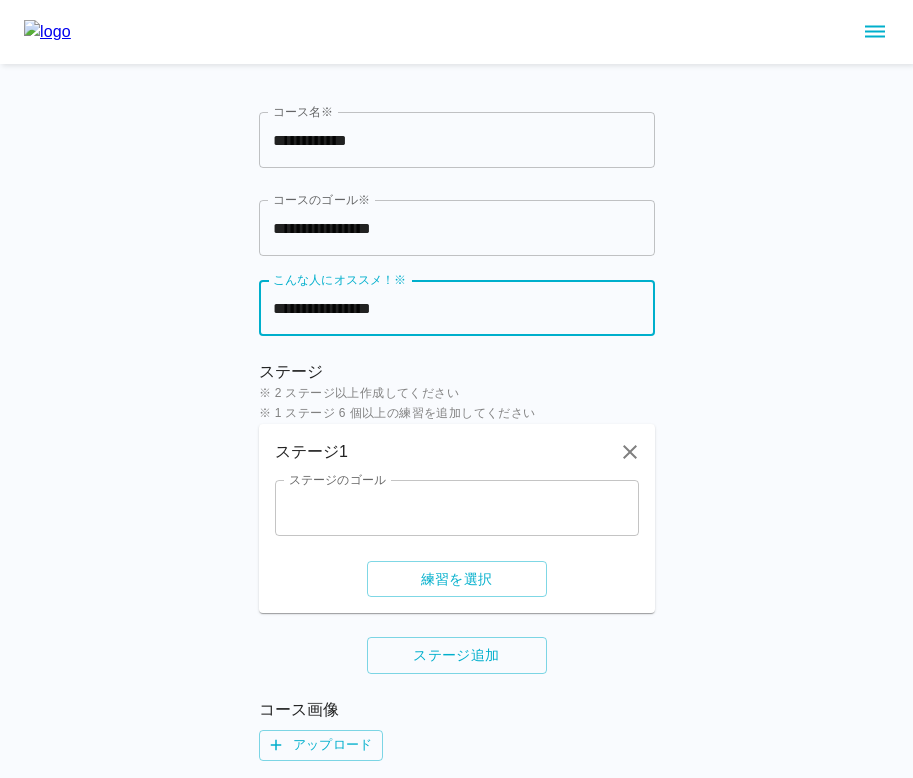 type on "**********" 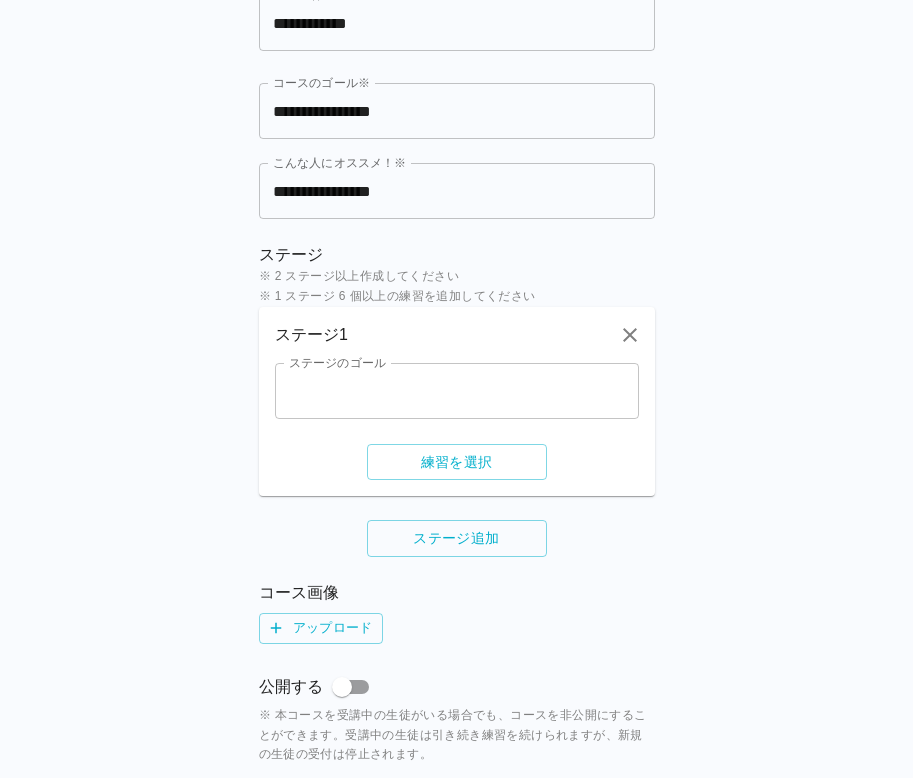 scroll, scrollTop: 118, scrollLeft: 0, axis: vertical 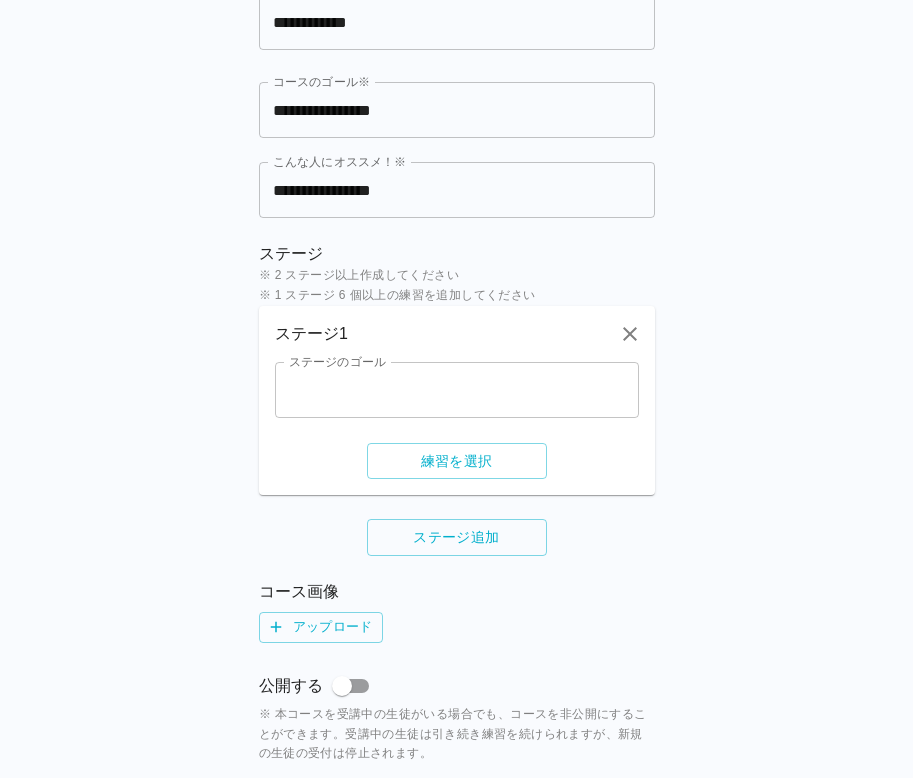click on "ステージのゴール" at bounding box center [457, 390] 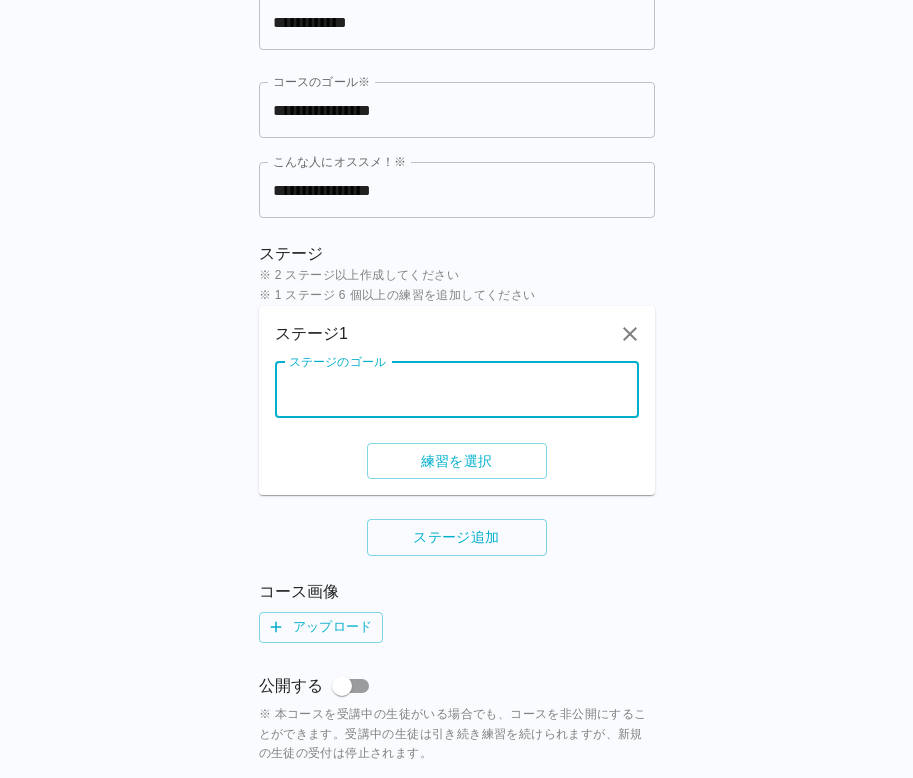 paste on "**********" 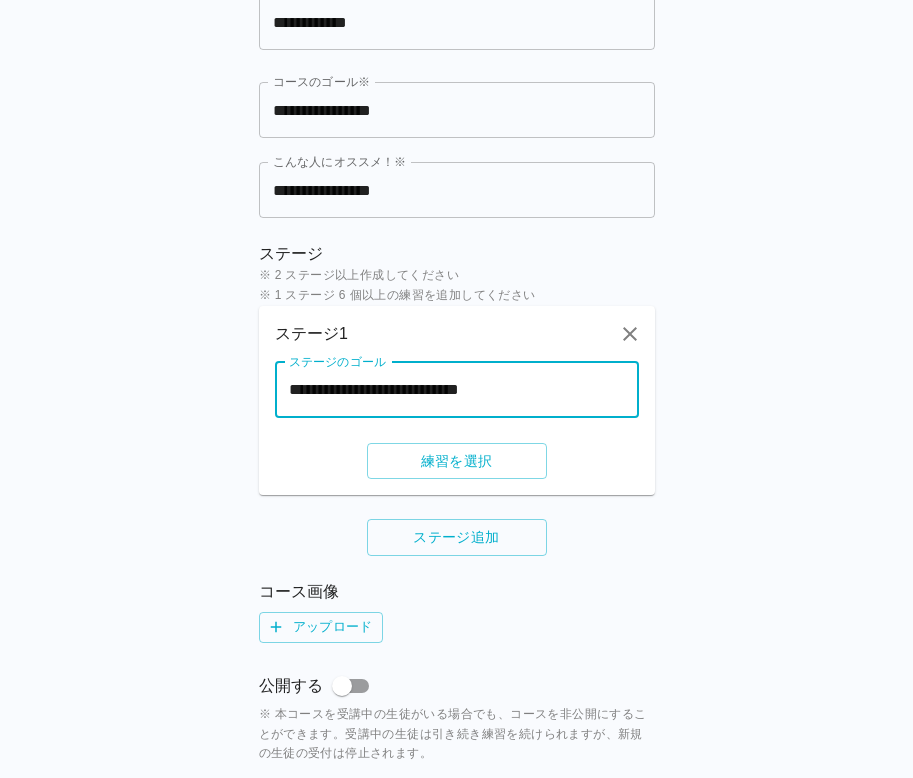 scroll, scrollTop: 0, scrollLeft: 113, axis: horizontal 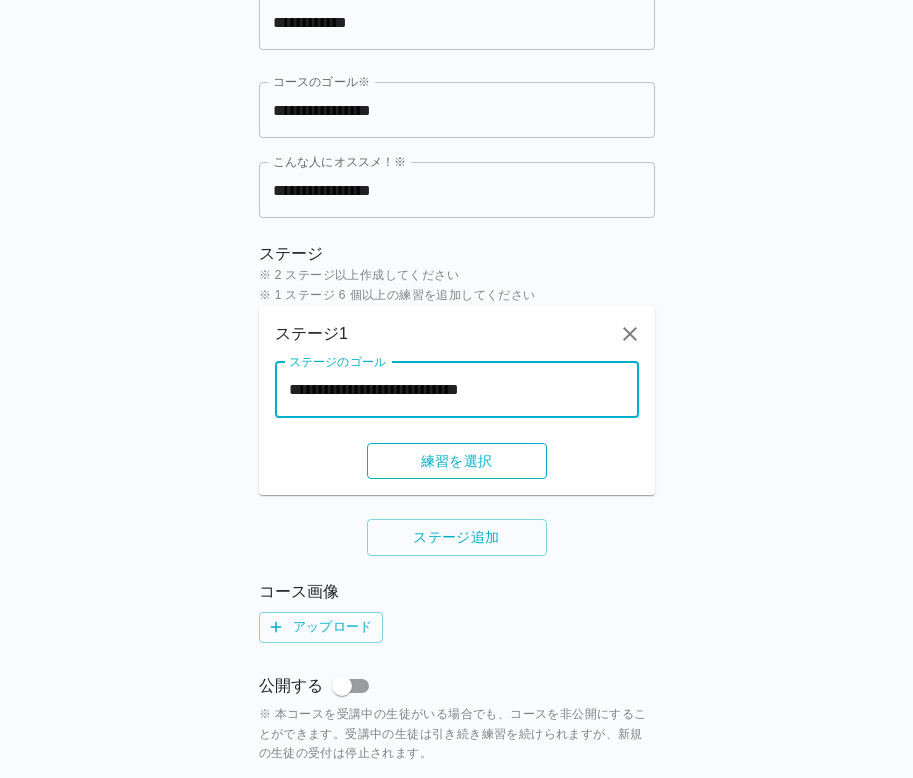 type on "**********" 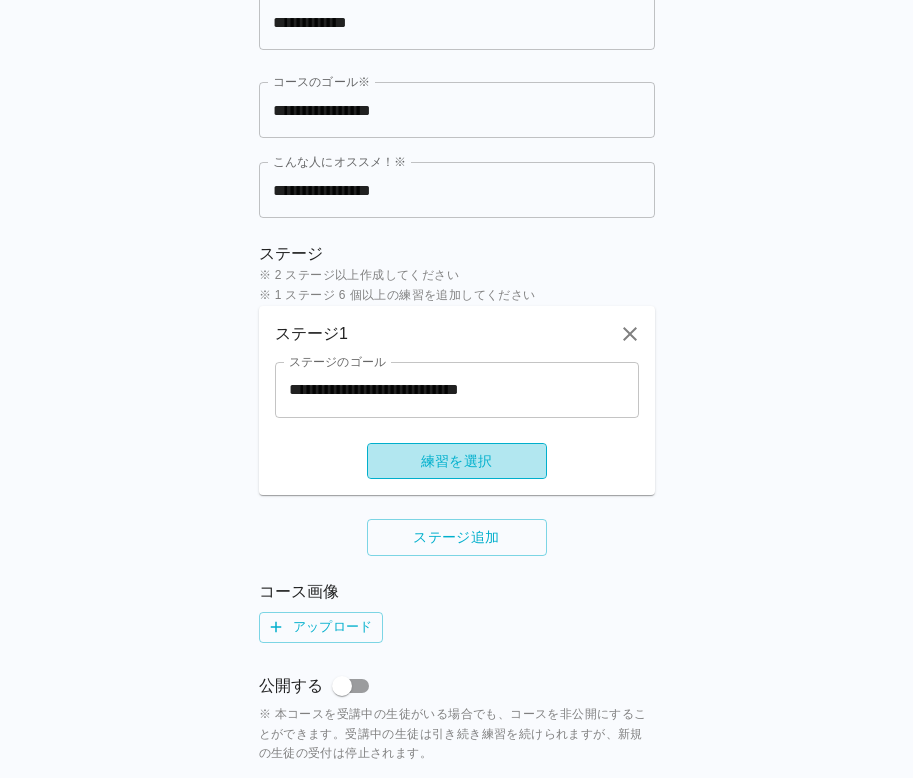 click on "練習を選択" at bounding box center [457, 461] 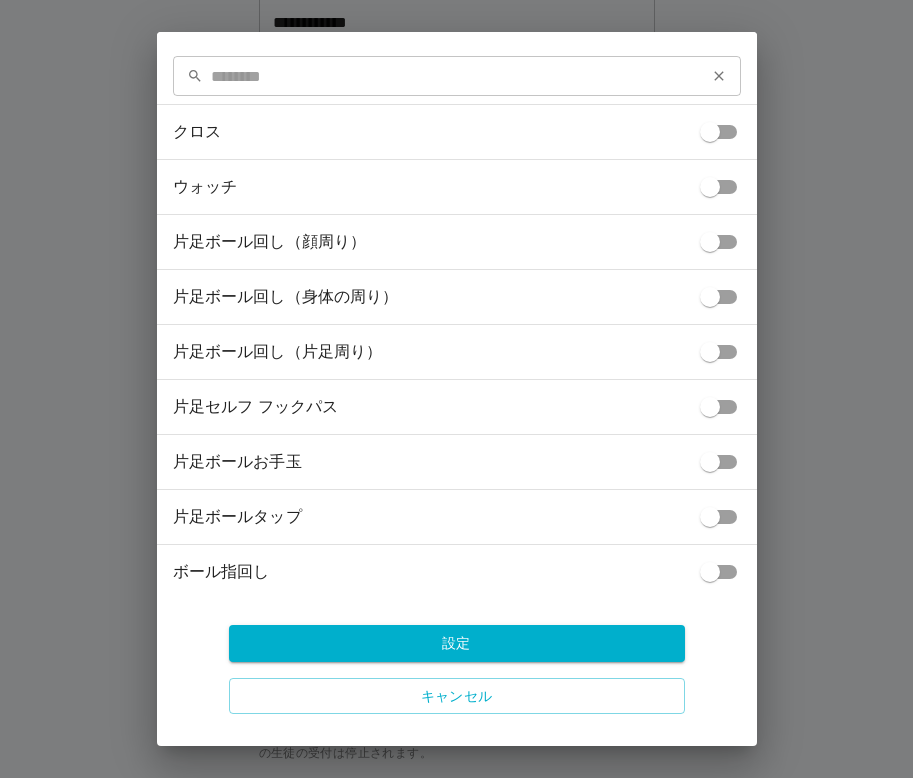 scroll, scrollTop: 2475, scrollLeft: 0, axis: vertical 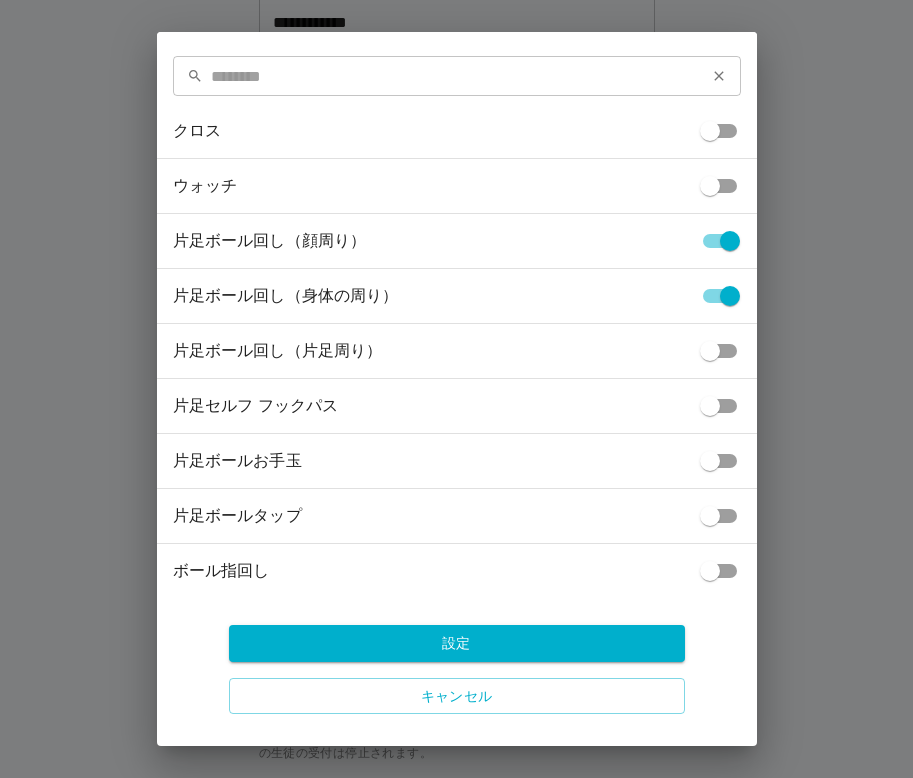 click on "片足ボール回し（片足周り）" at bounding box center [457, 351] 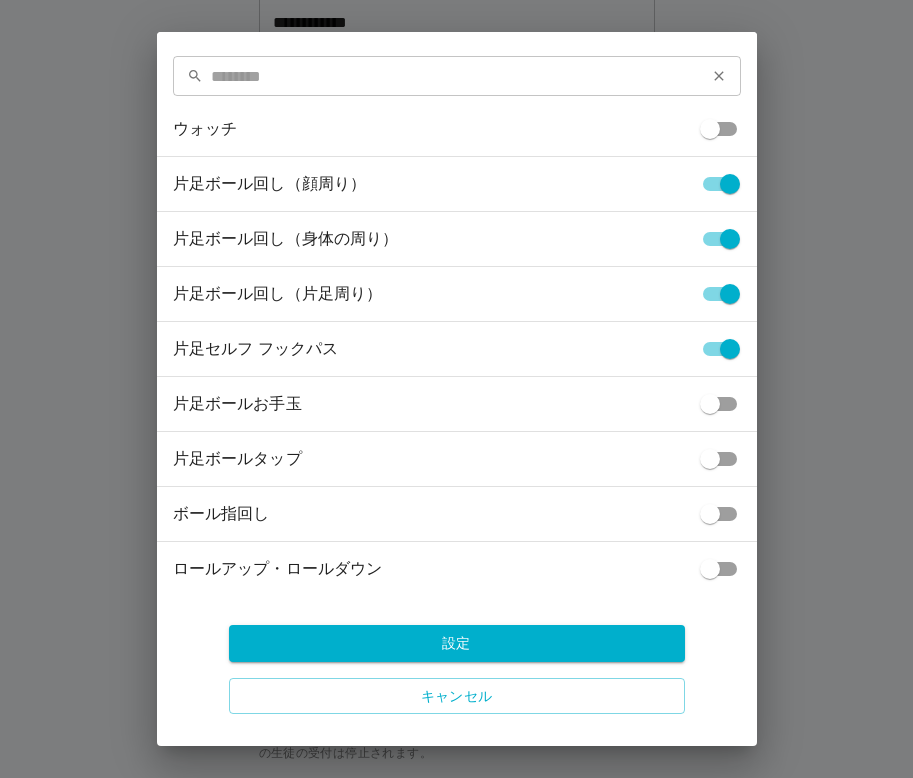 scroll, scrollTop: 2536, scrollLeft: 0, axis: vertical 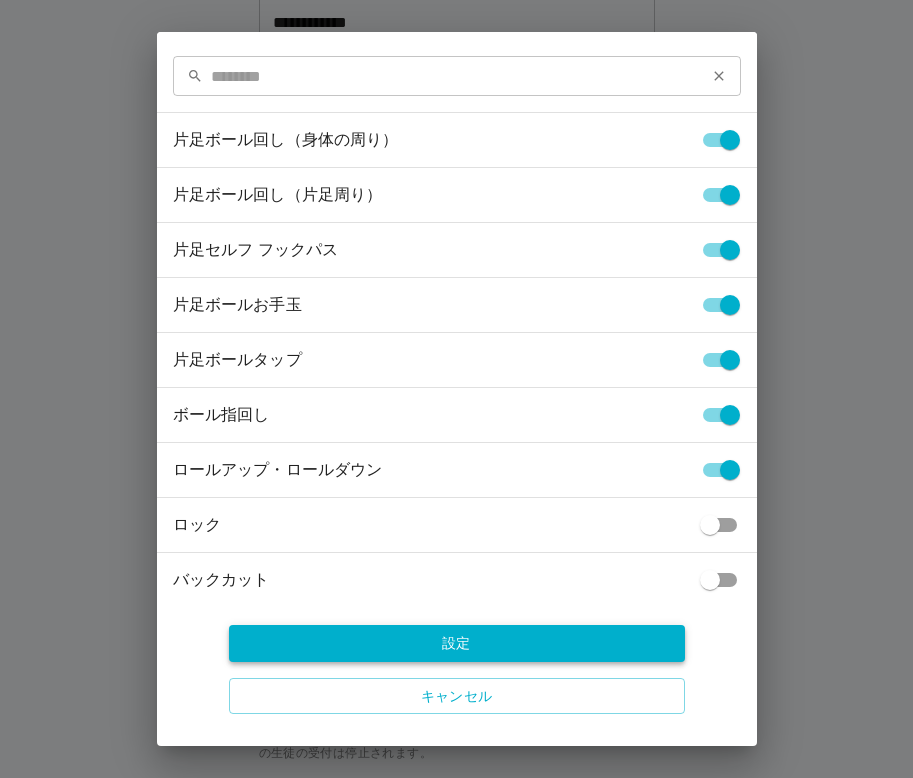click on "設定" at bounding box center (457, 643) 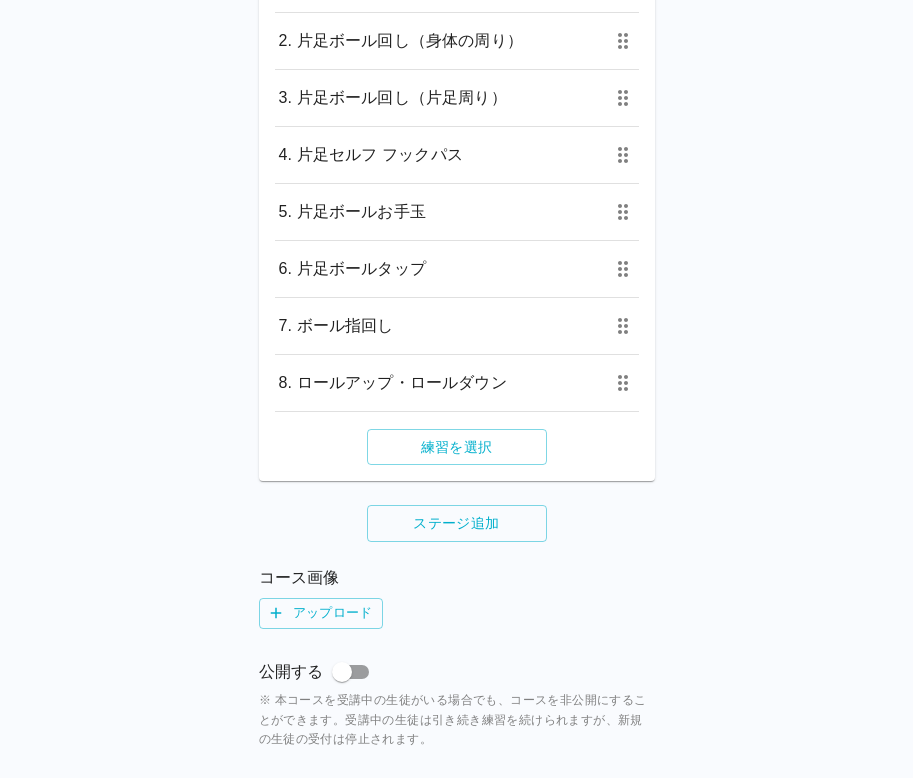 scroll, scrollTop: 693, scrollLeft: 0, axis: vertical 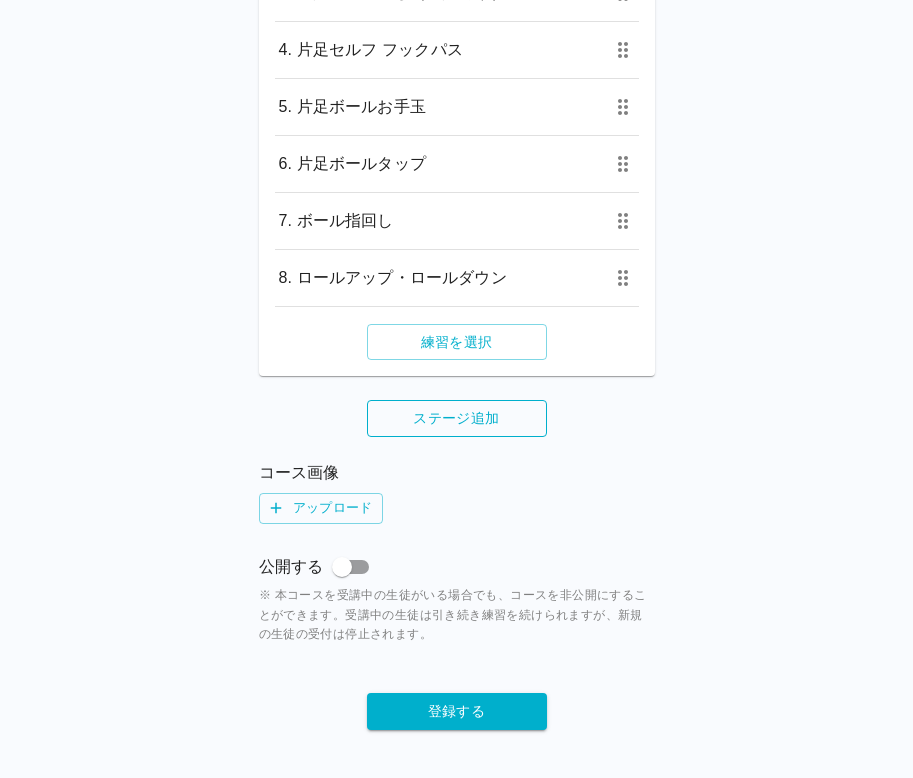 click on "ステージ追加" at bounding box center (457, 418) 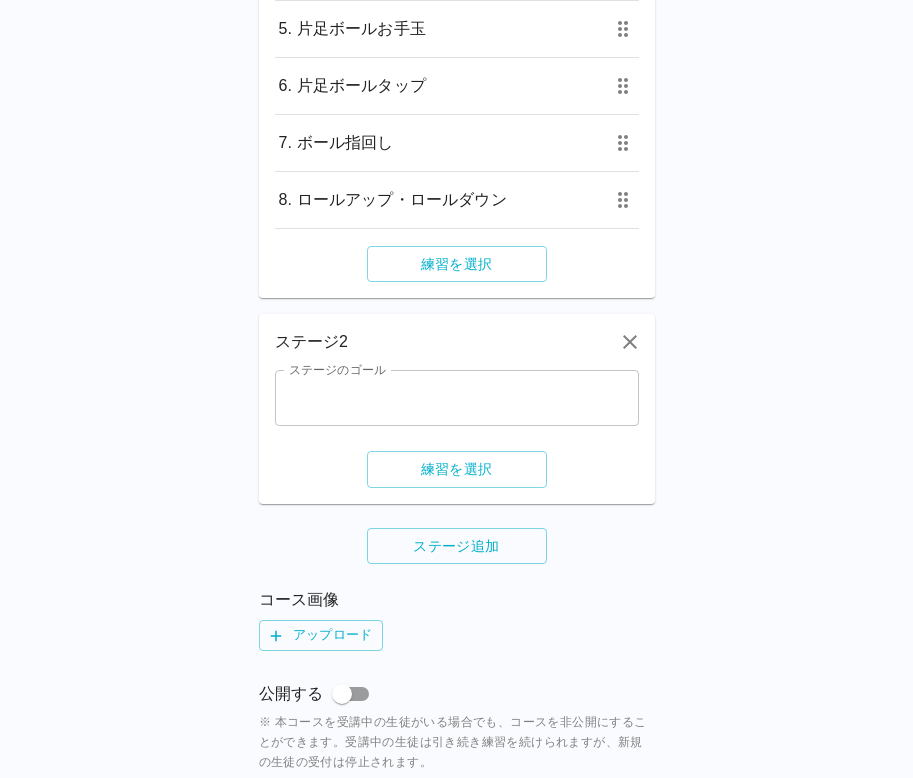 scroll, scrollTop: 898, scrollLeft: 0, axis: vertical 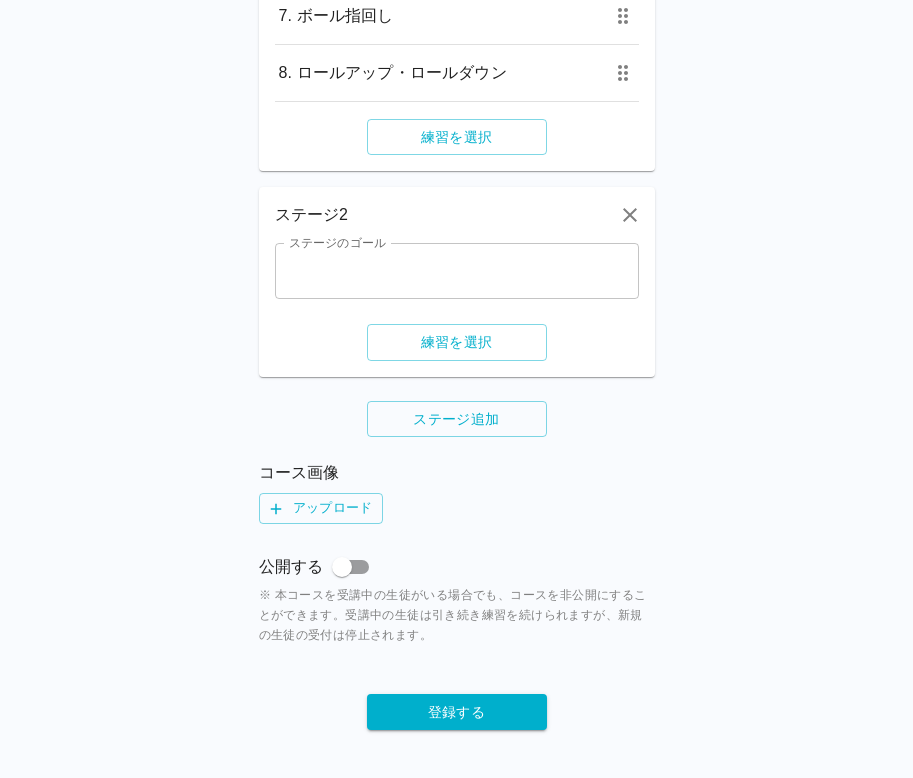 type 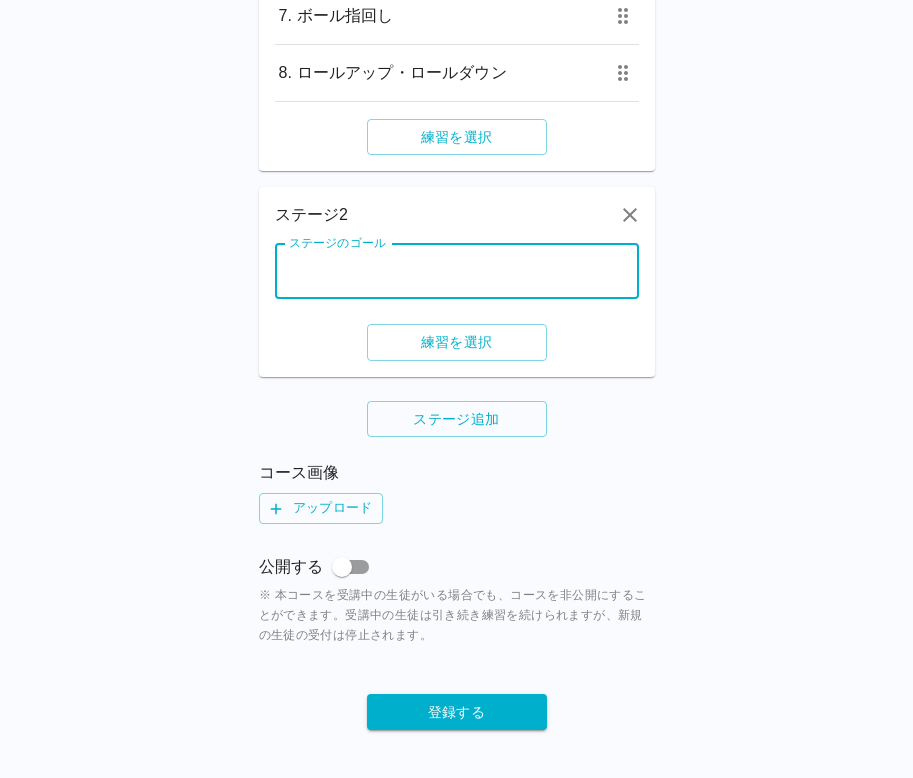 click on "ステージのゴール" at bounding box center (457, 271) 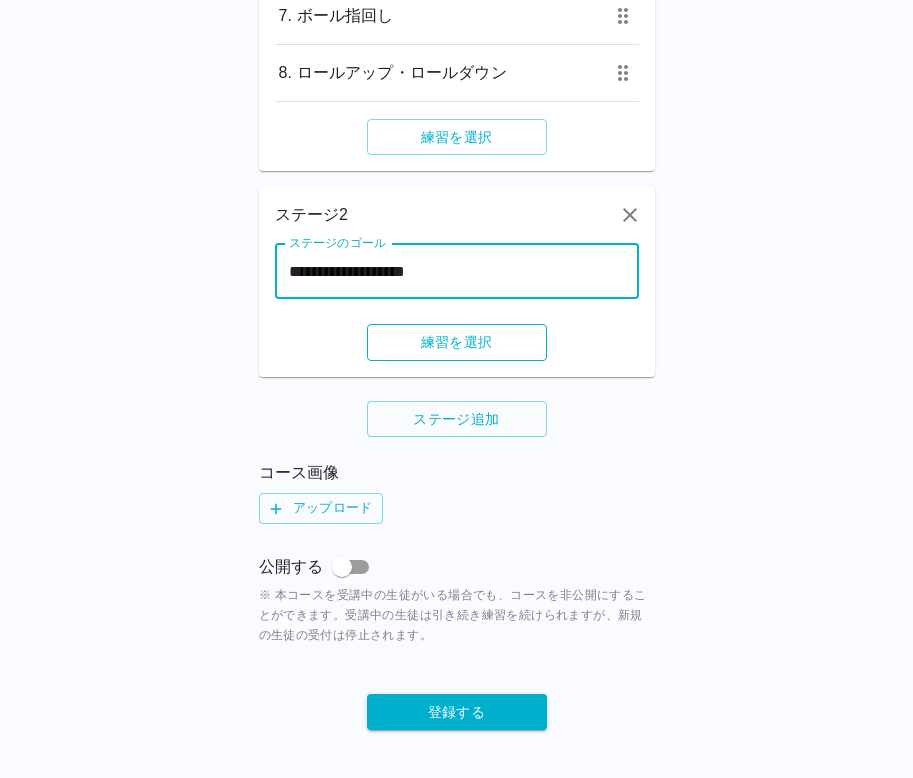 type on "**********" 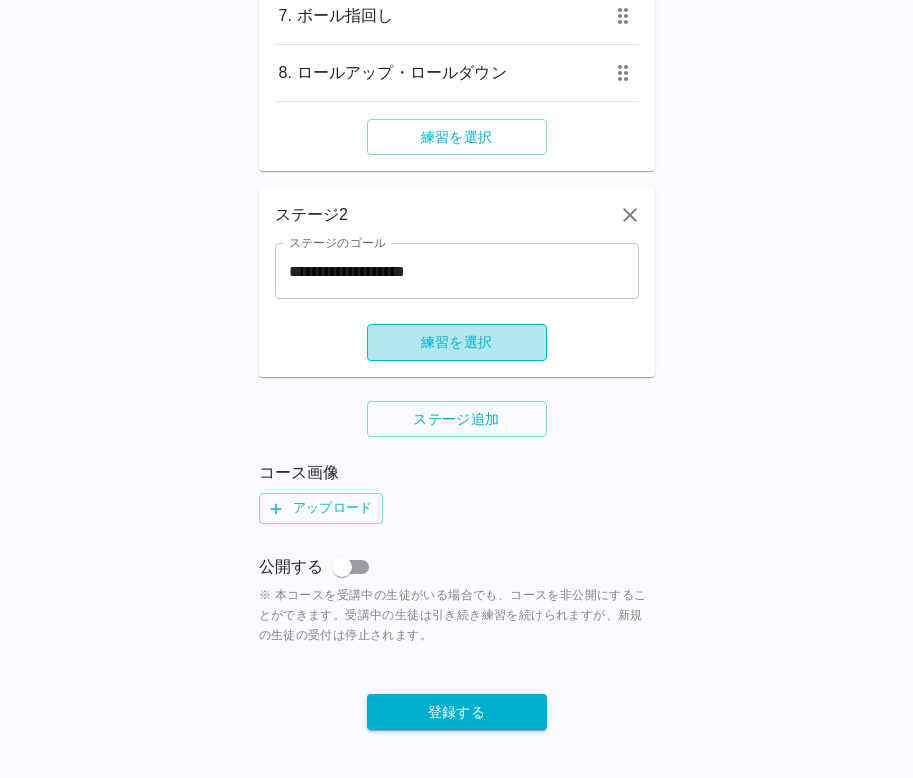 click on "練習を選択" at bounding box center (457, 342) 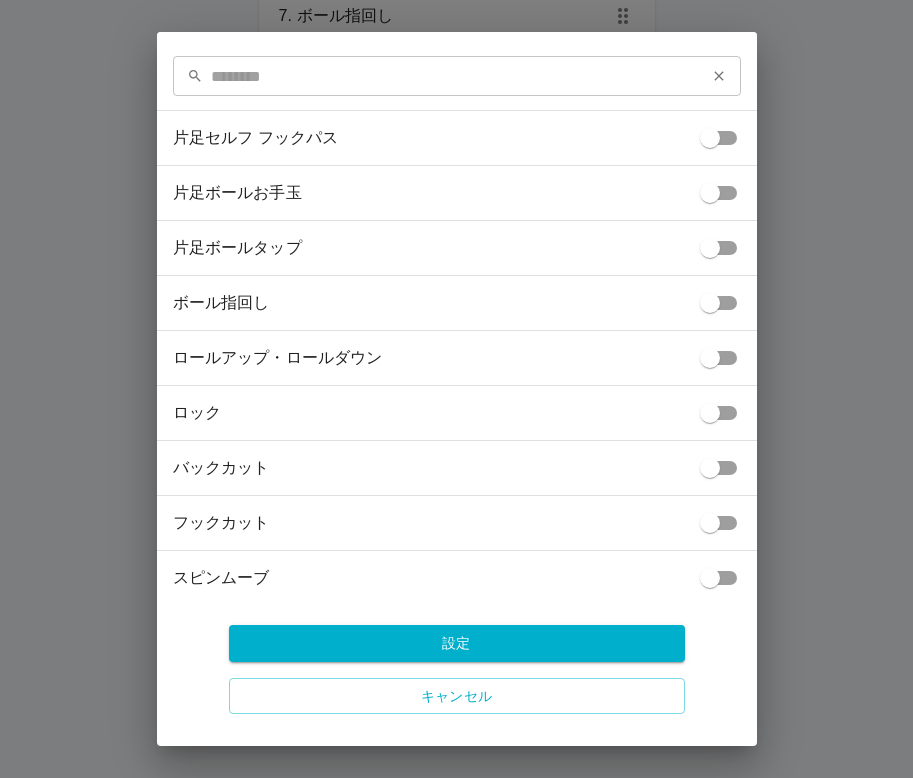 scroll, scrollTop: 2710, scrollLeft: 0, axis: vertical 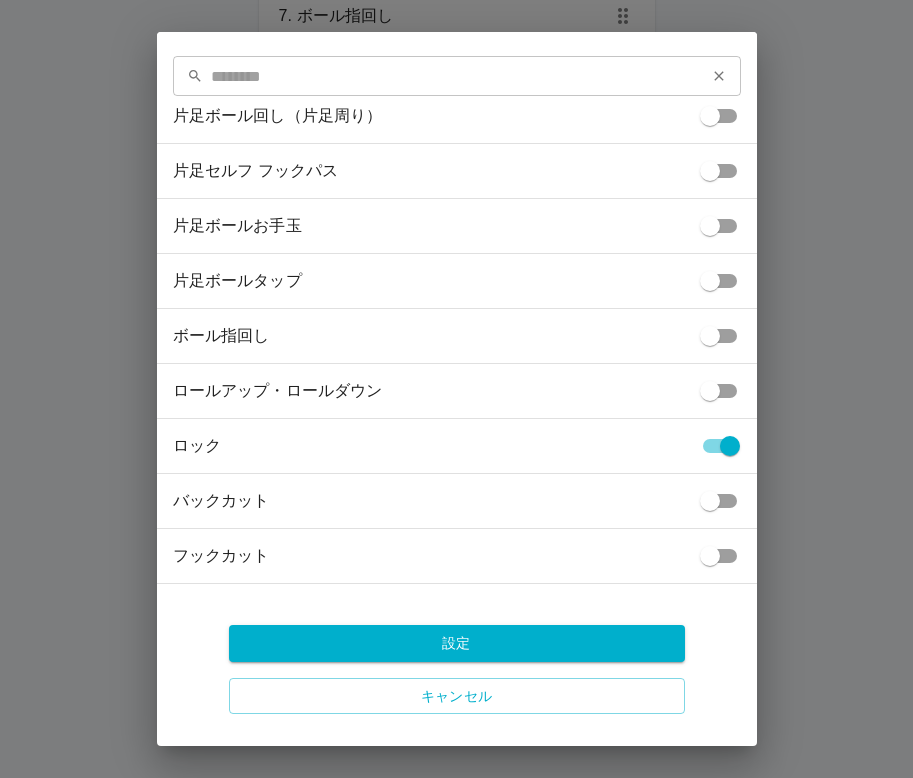 click at bounding box center [457, 76] 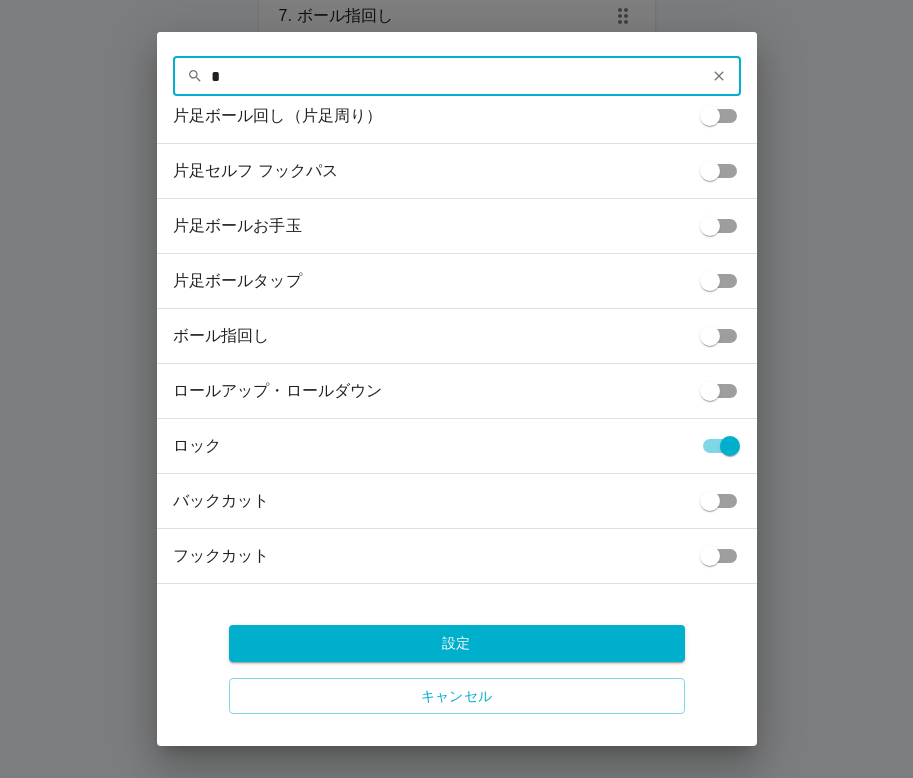 scroll, scrollTop: 0, scrollLeft: 0, axis: both 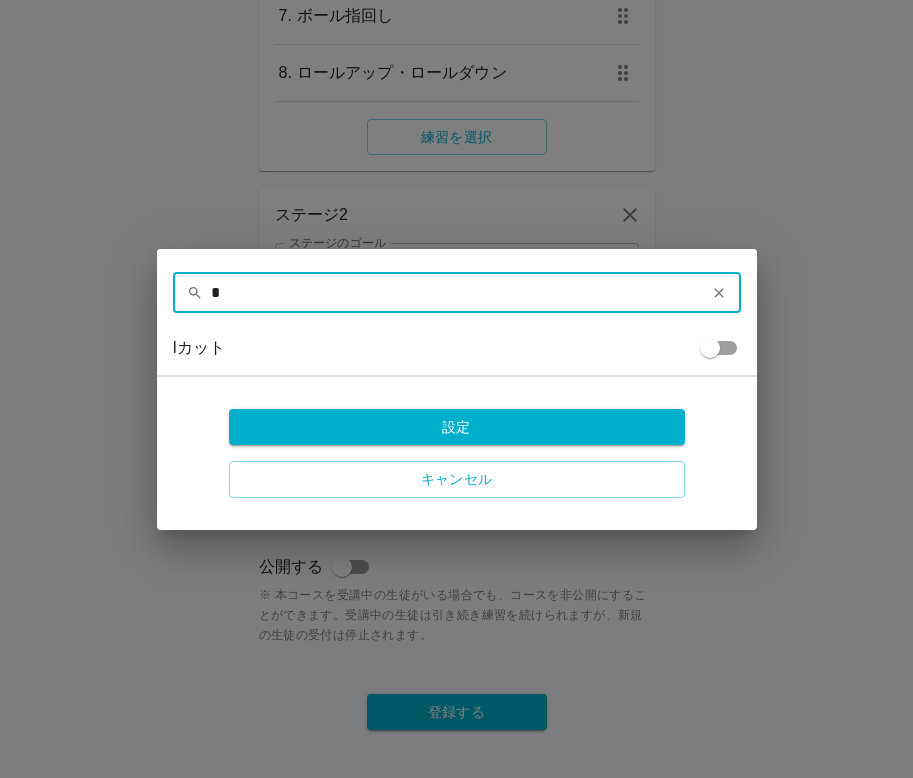 type on "*" 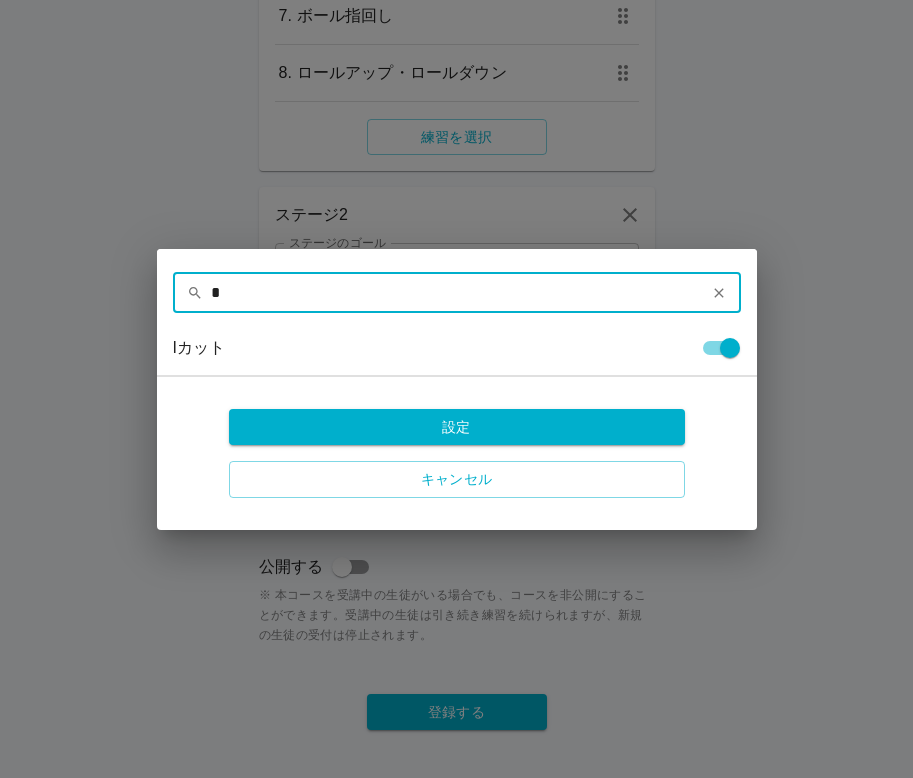 click on "*" at bounding box center (457, 293) 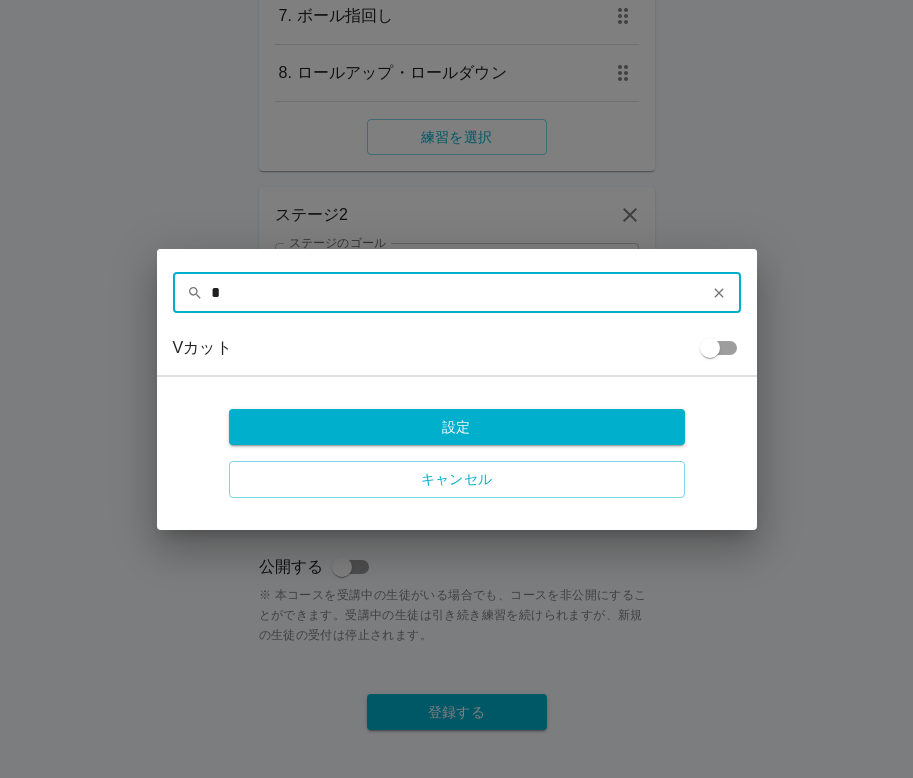 type on "*" 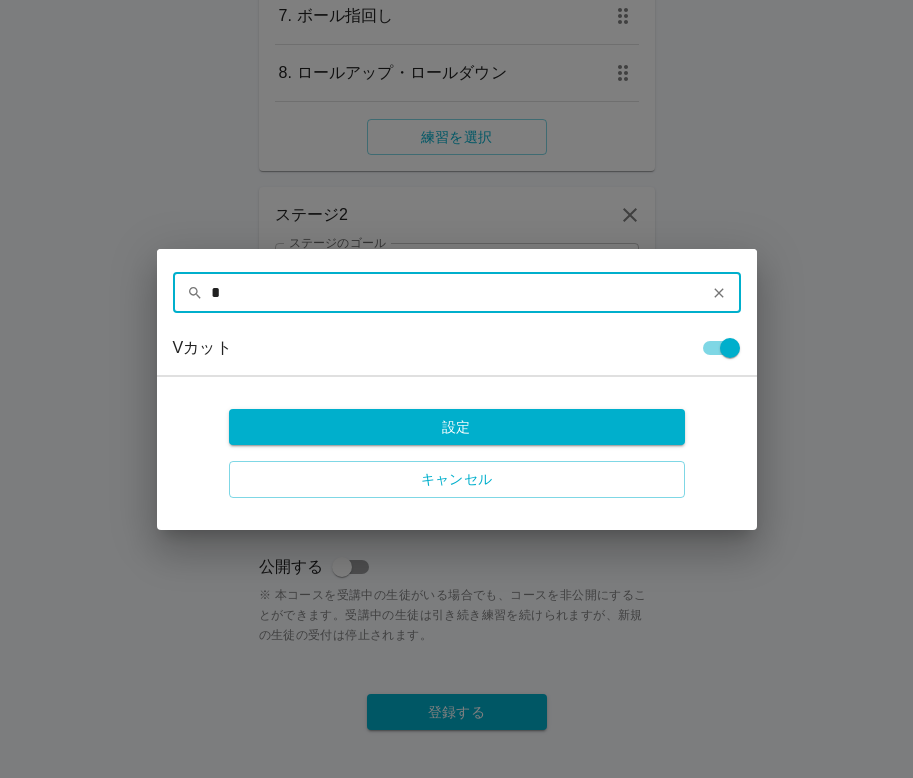 click on "*" at bounding box center (457, 293) 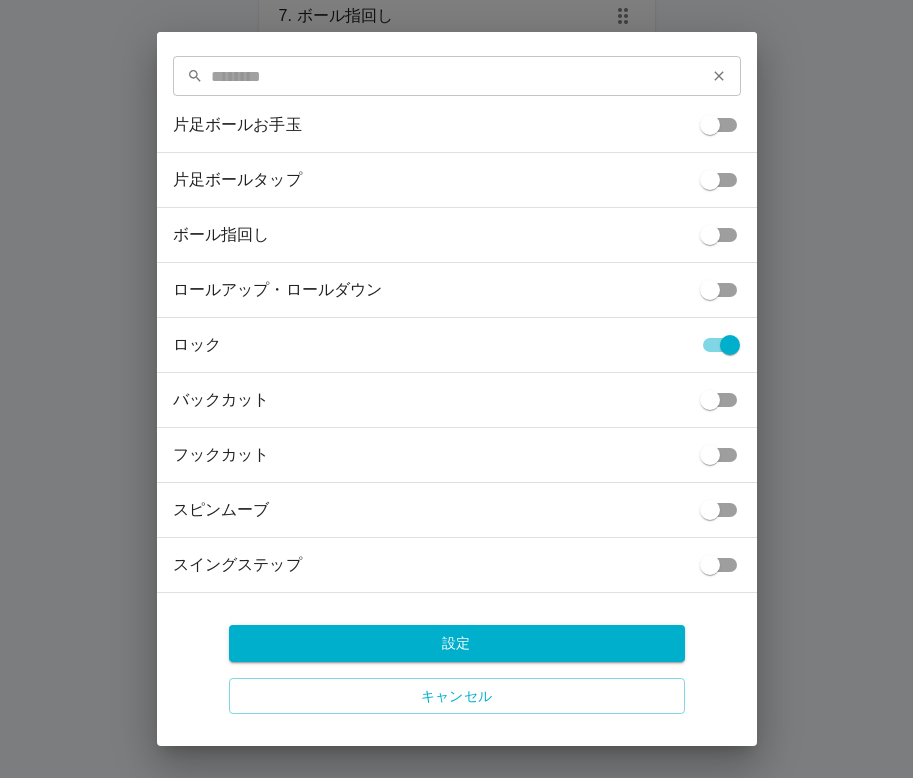 scroll, scrollTop: 2821, scrollLeft: 0, axis: vertical 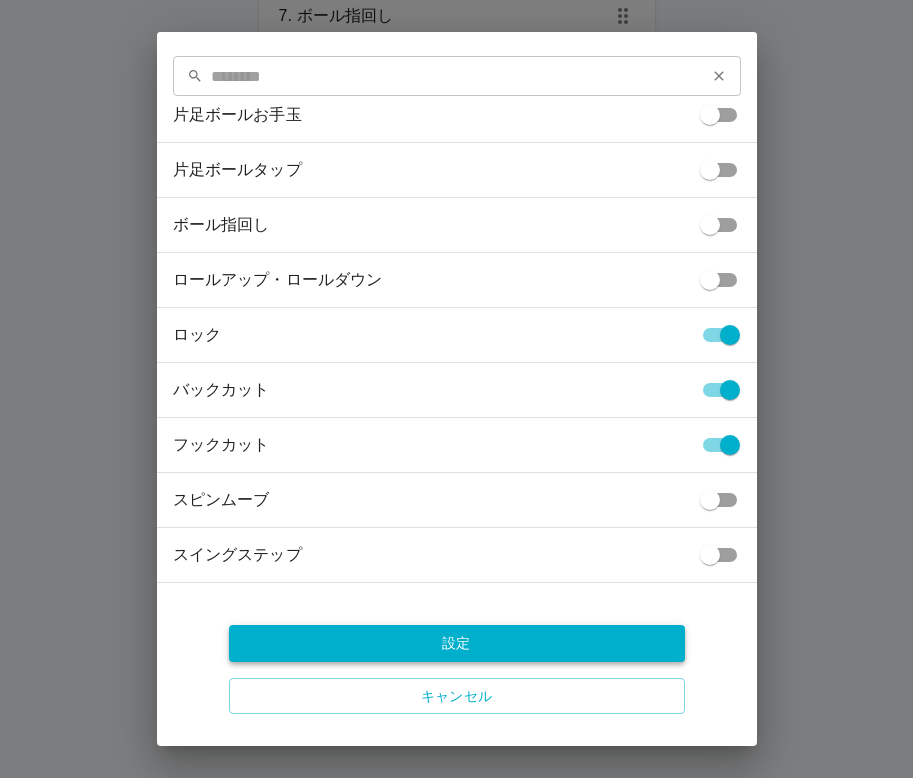 click on "設定" at bounding box center [457, 643] 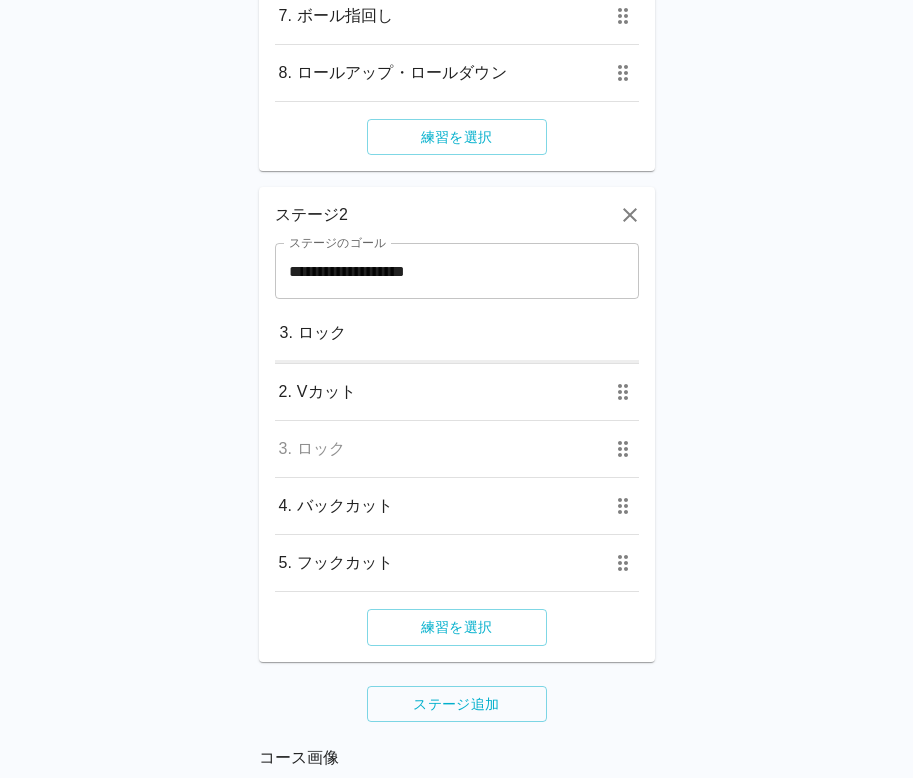 drag, startPoint x: 619, startPoint y: 448, endPoint x: 619, endPoint y: 331, distance: 117 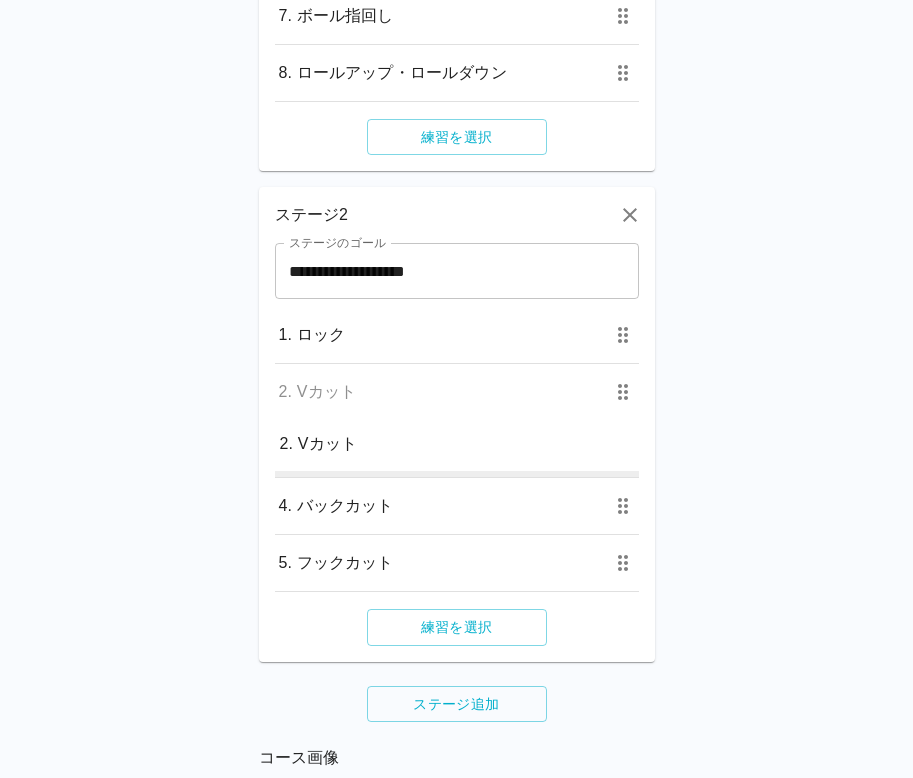 drag, startPoint x: 622, startPoint y: 396, endPoint x: 622, endPoint y: 447, distance: 51 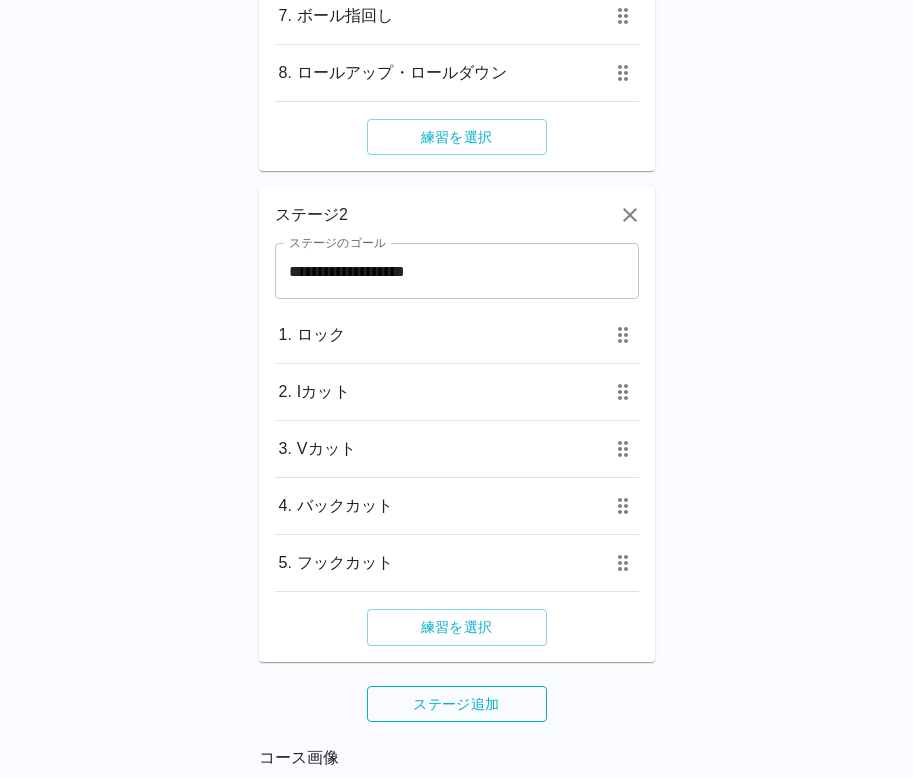click on "ステージ追加" at bounding box center (457, 704) 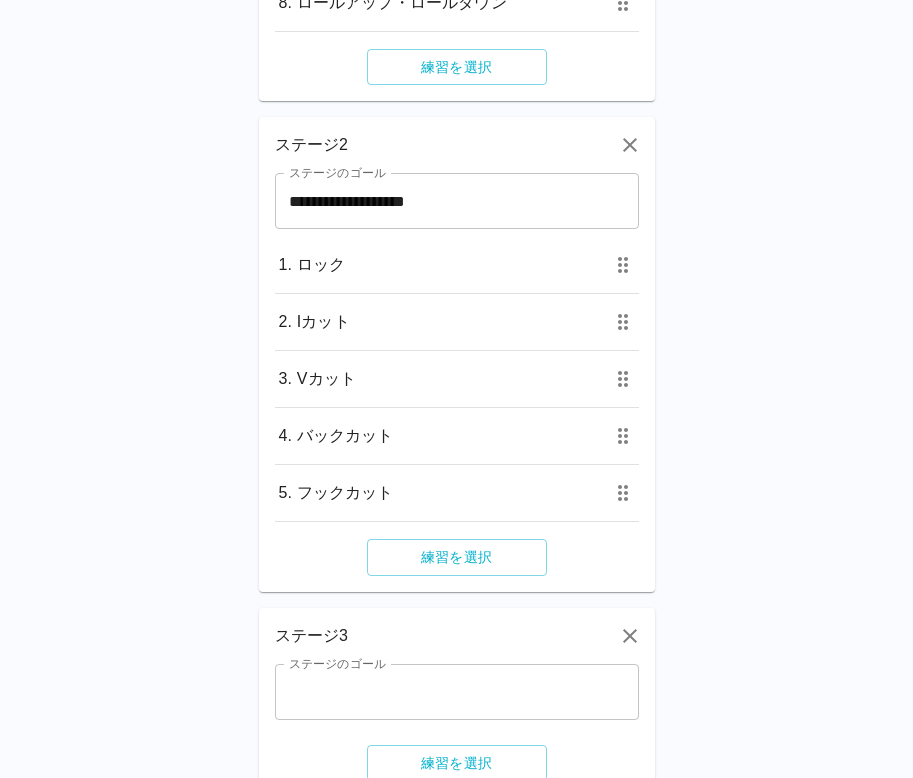 scroll, scrollTop: 1082, scrollLeft: 0, axis: vertical 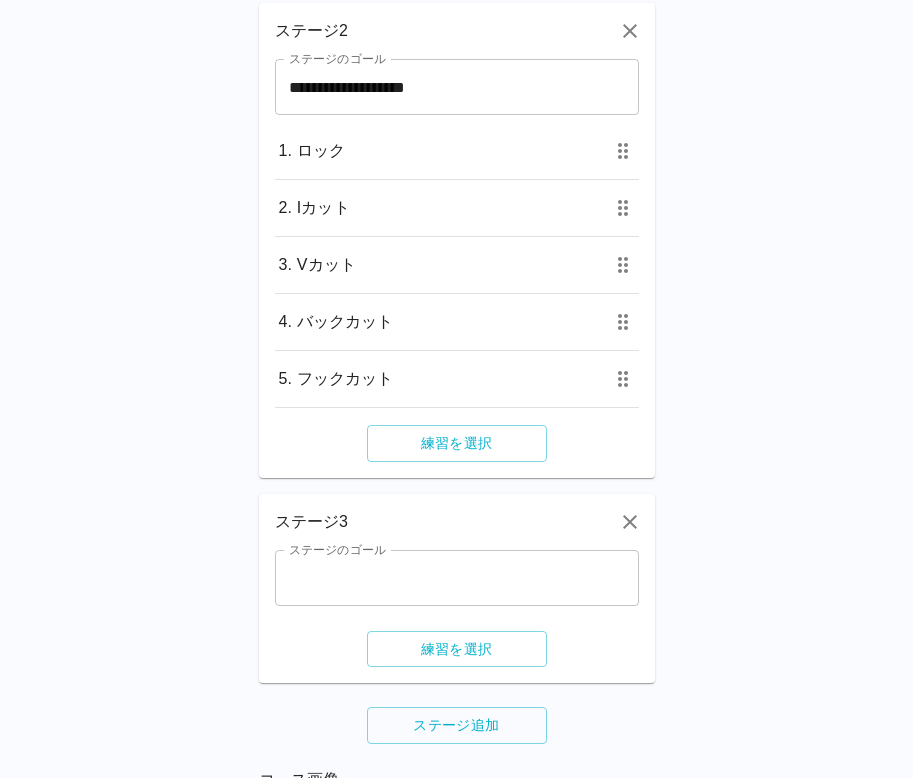 click on "ステージのゴール" at bounding box center (457, 578) 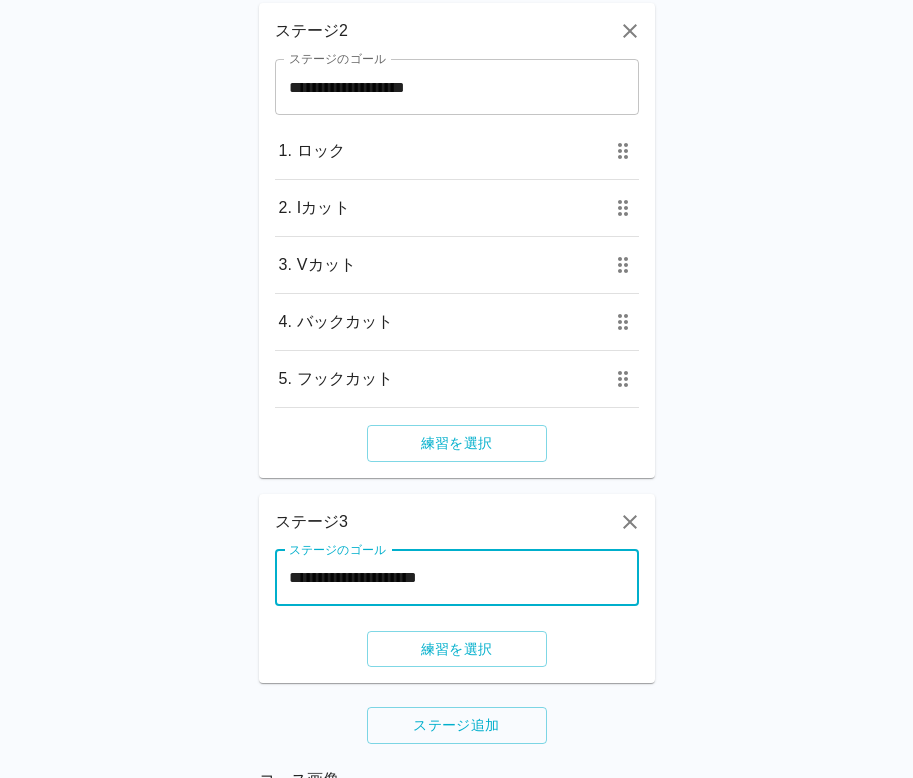 scroll, scrollTop: 0, scrollLeft: 3, axis: horizontal 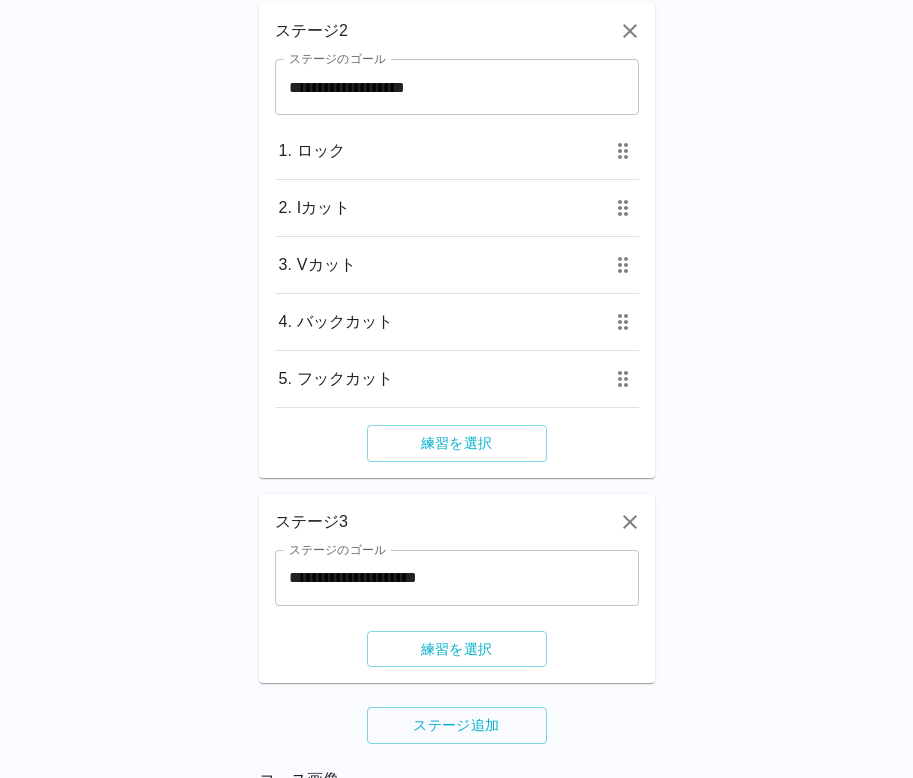 click on "練習を選択" at bounding box center (457, 641) 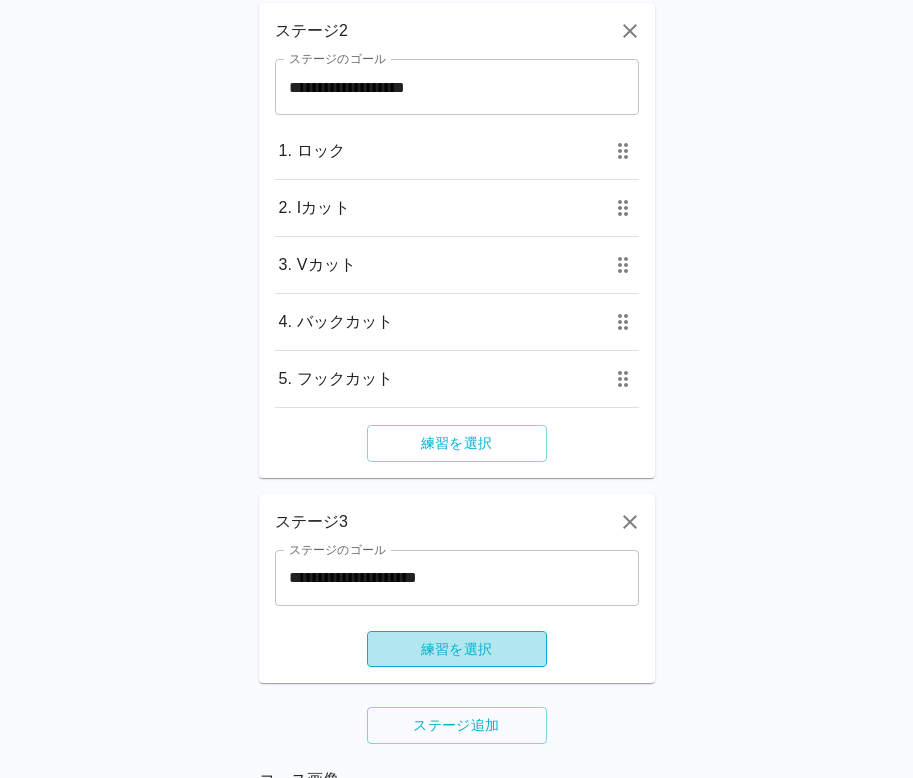 click on "練習を選択" at bounding box center [457, 649] 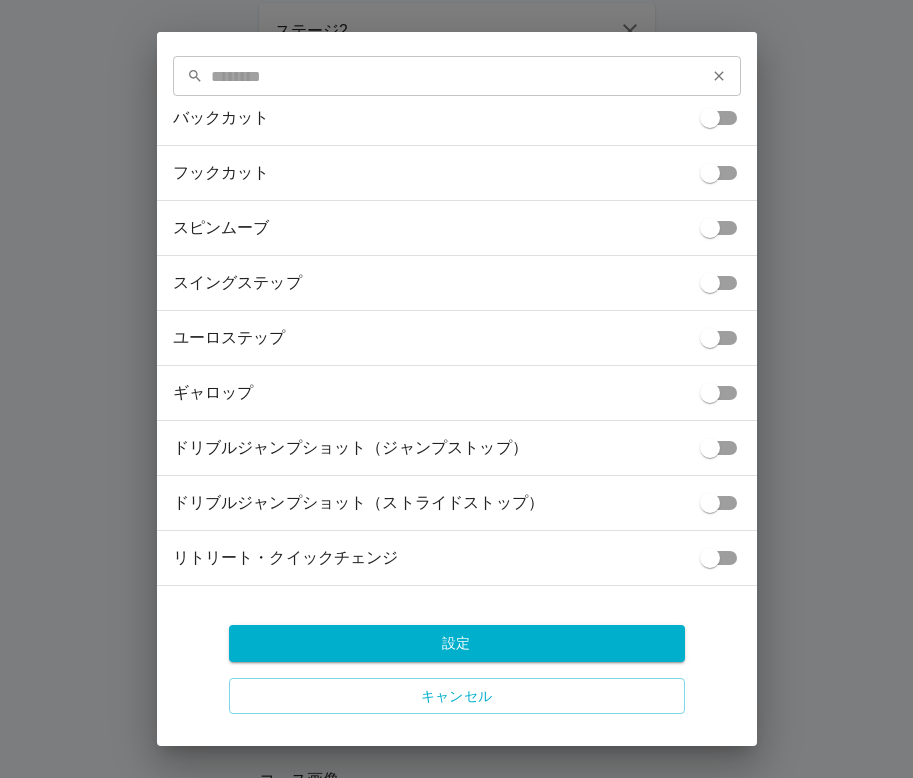 scroll, scrollTop: 3096, scrollLeft: 0, axis: vertical 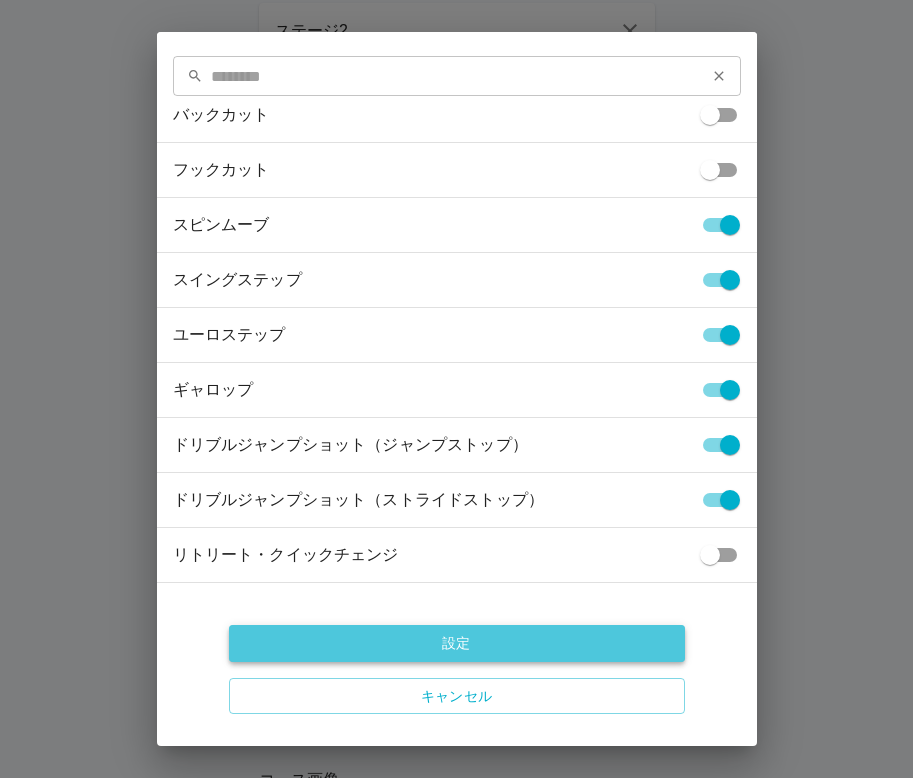 click on "設定" at bounding box center [457, 643] 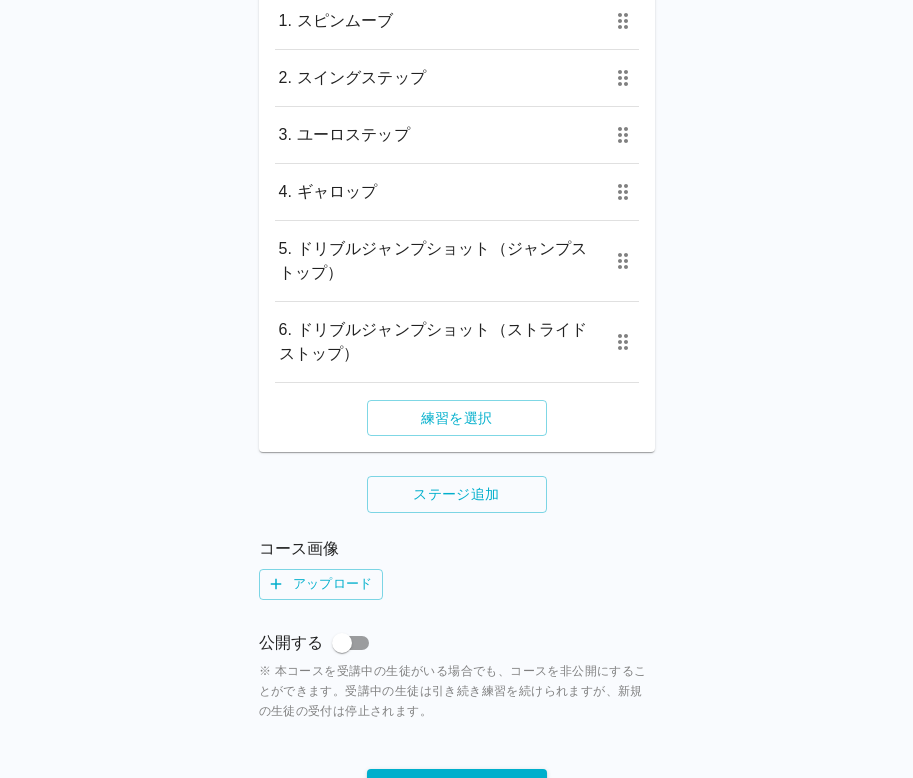 scroll, scrollTop: 1704, scrollLeft: 0, axis: vertical 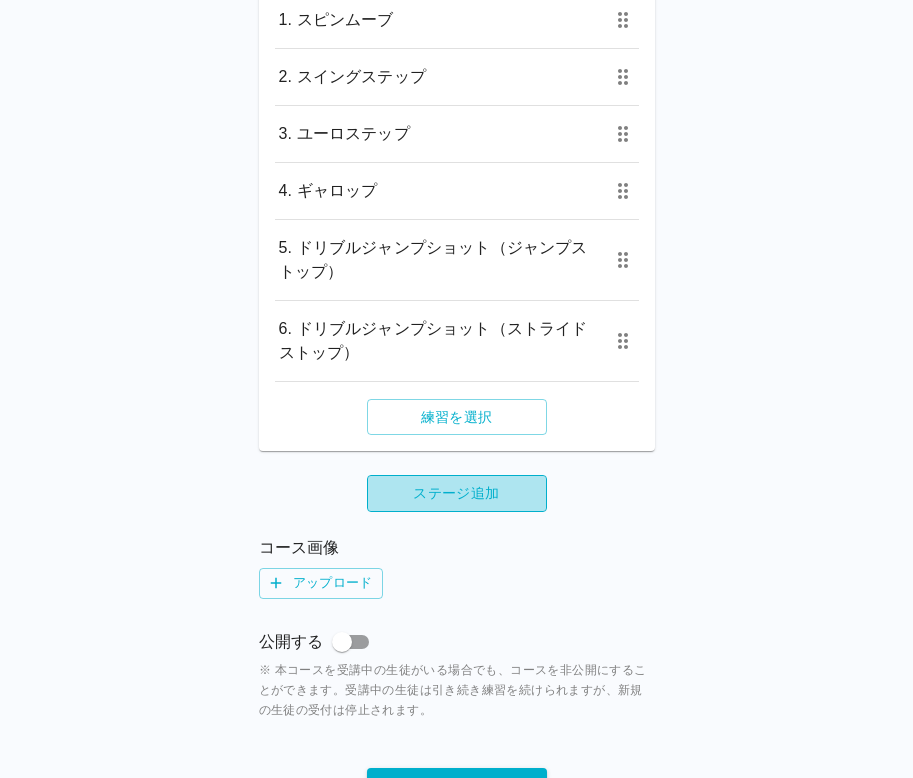 click on "ステージ追加" at bounding box center (457, 493) 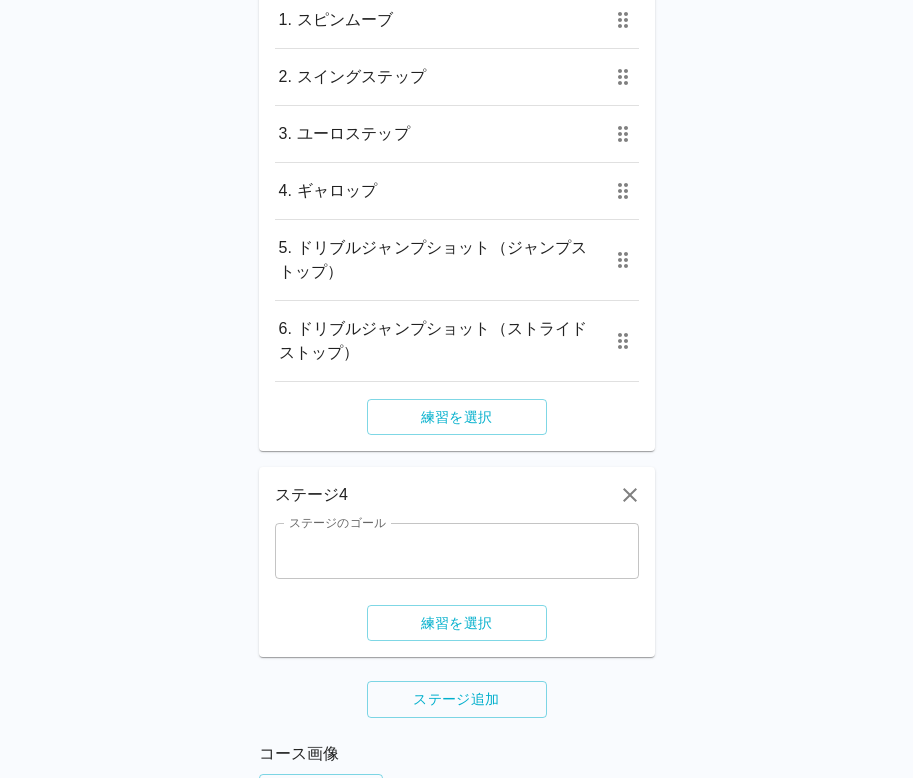 click on "ステージのゴール" at bounding box center [457, 551] 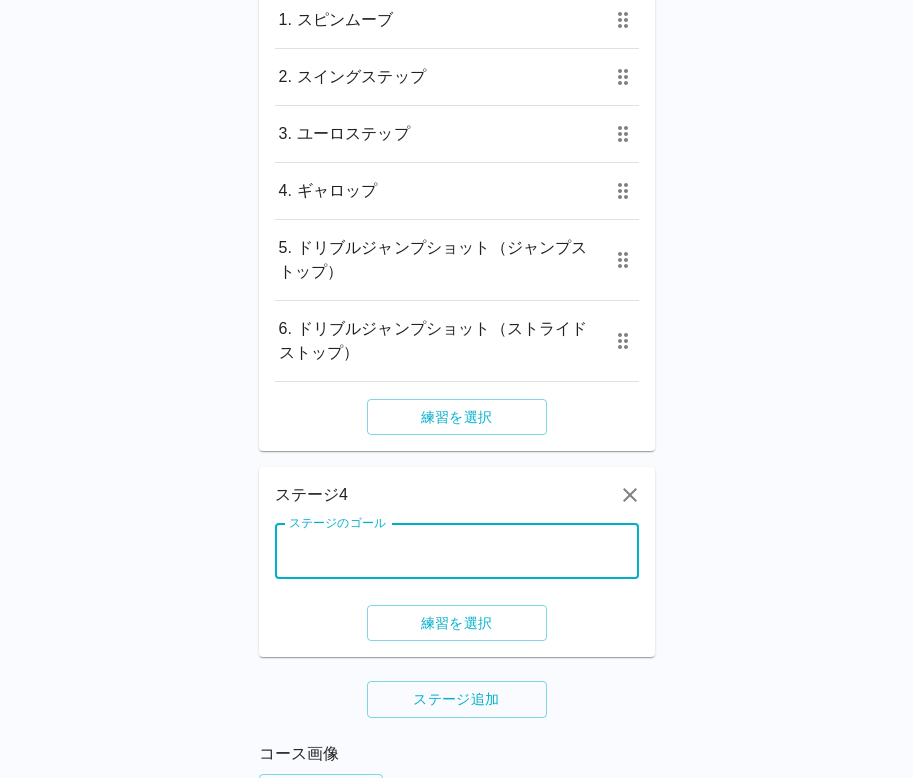 paste on "**********" 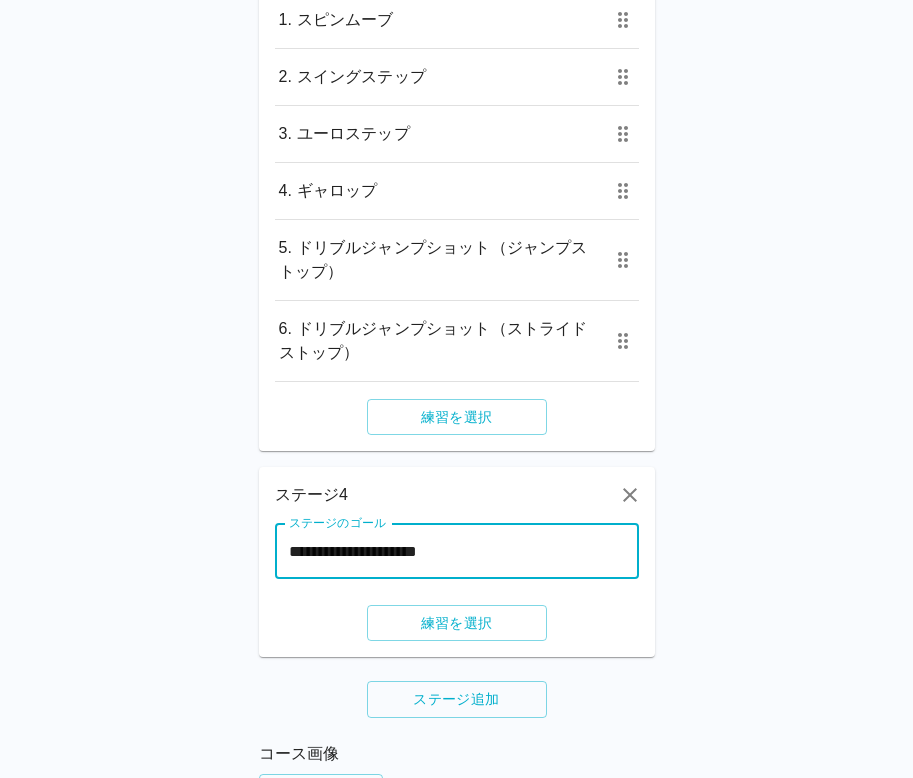 scroll, scrollTop: 0, scrollLeft: 2, axis: horizontal 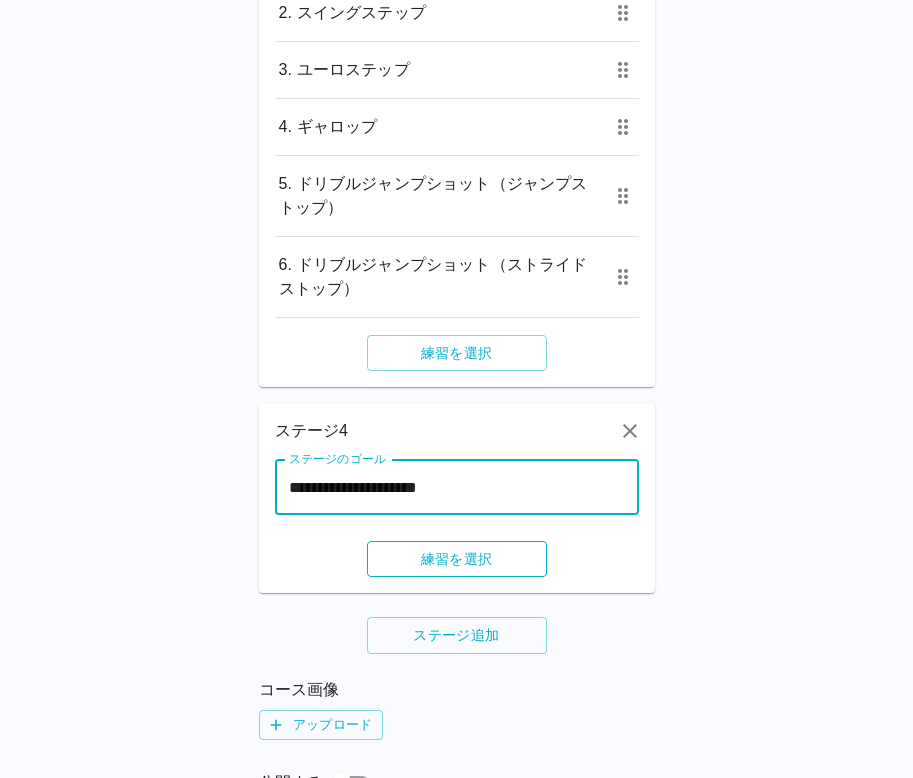 type on "**********" 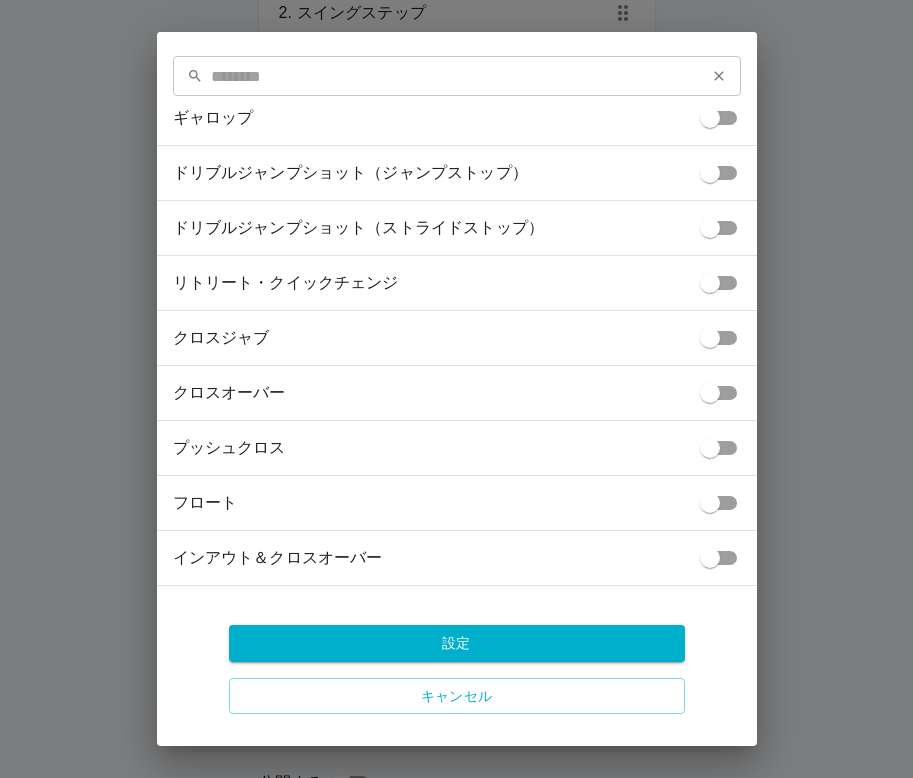 scroll, scrollTop: 3417, scrollLeft: 0, axis: vertical 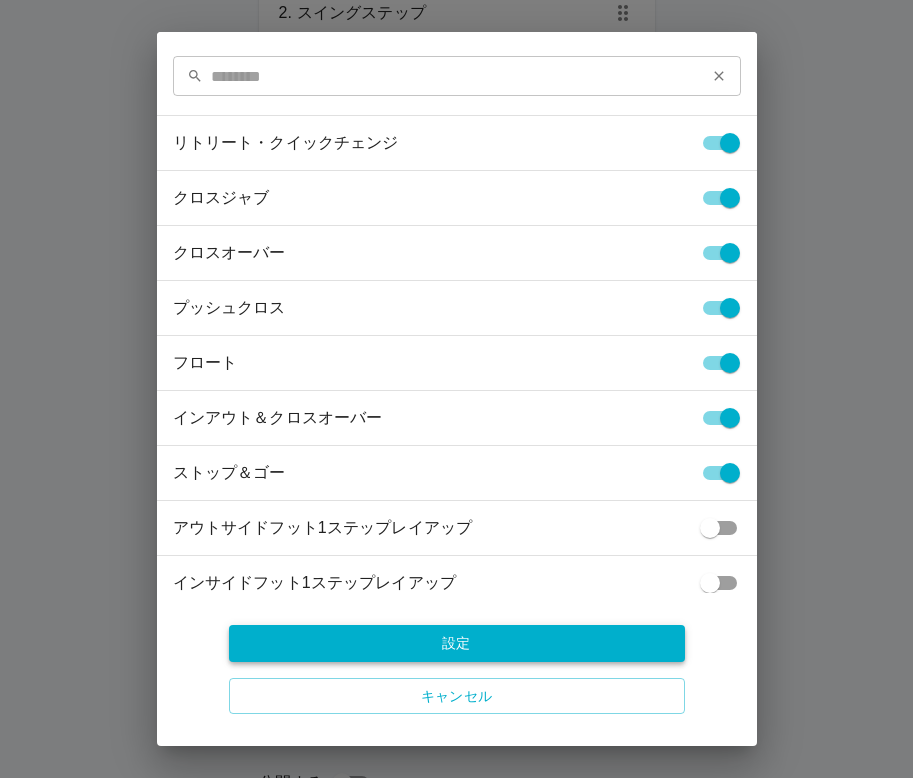 click on "設定" at bounding box center [457, 643] 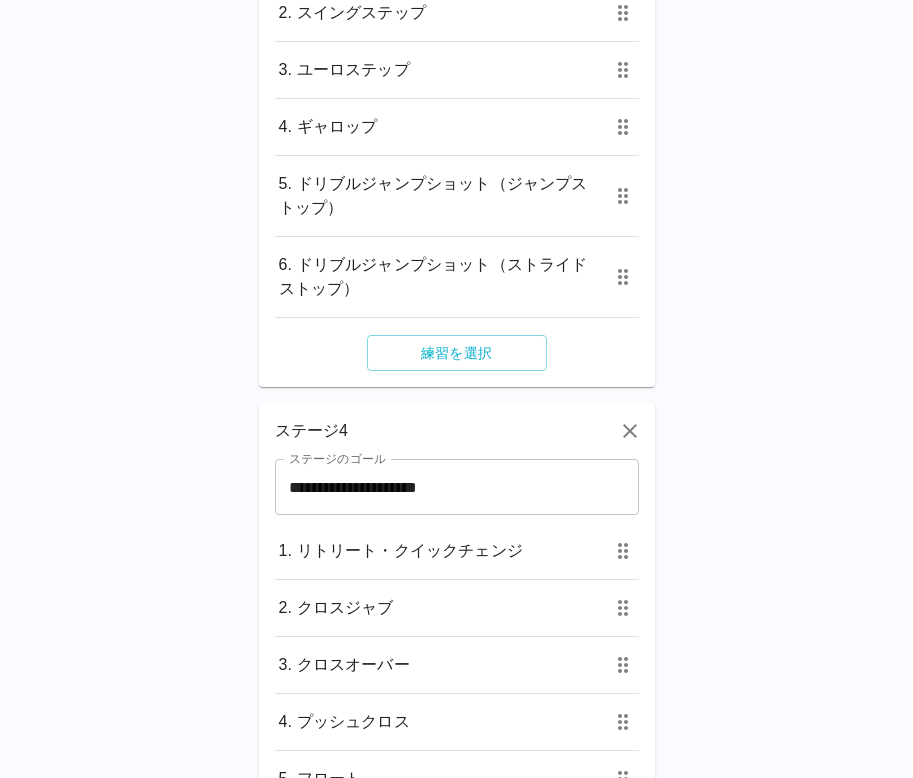 scroll, scrollTop: 2337, scrollLeft: 0, axis: vertical 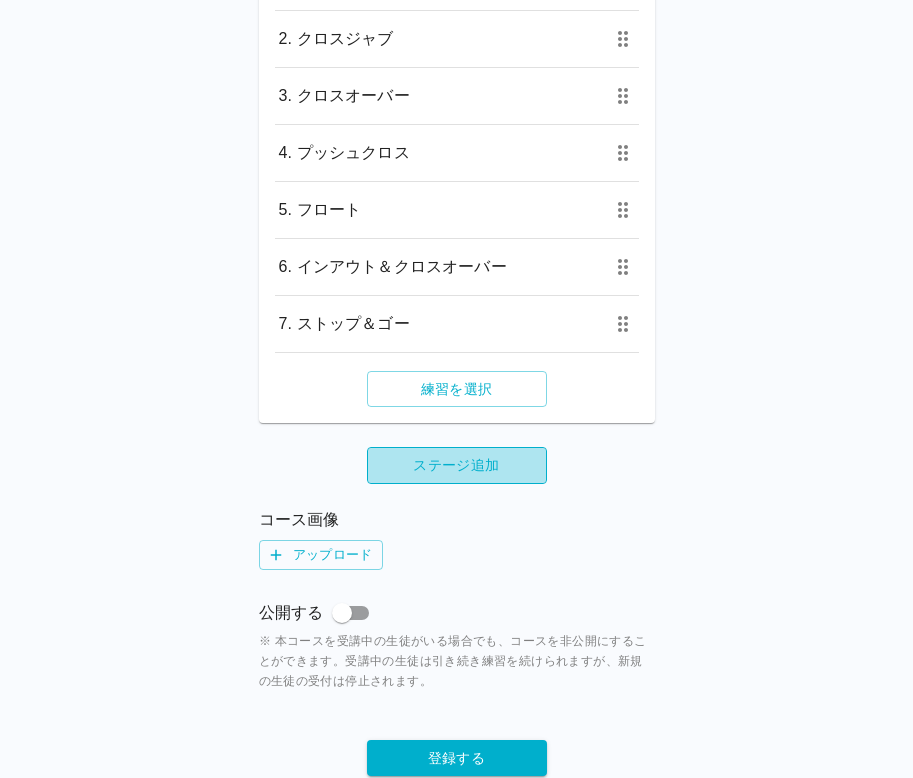 click on "ステージ追加" at bounding box center [457, 465] 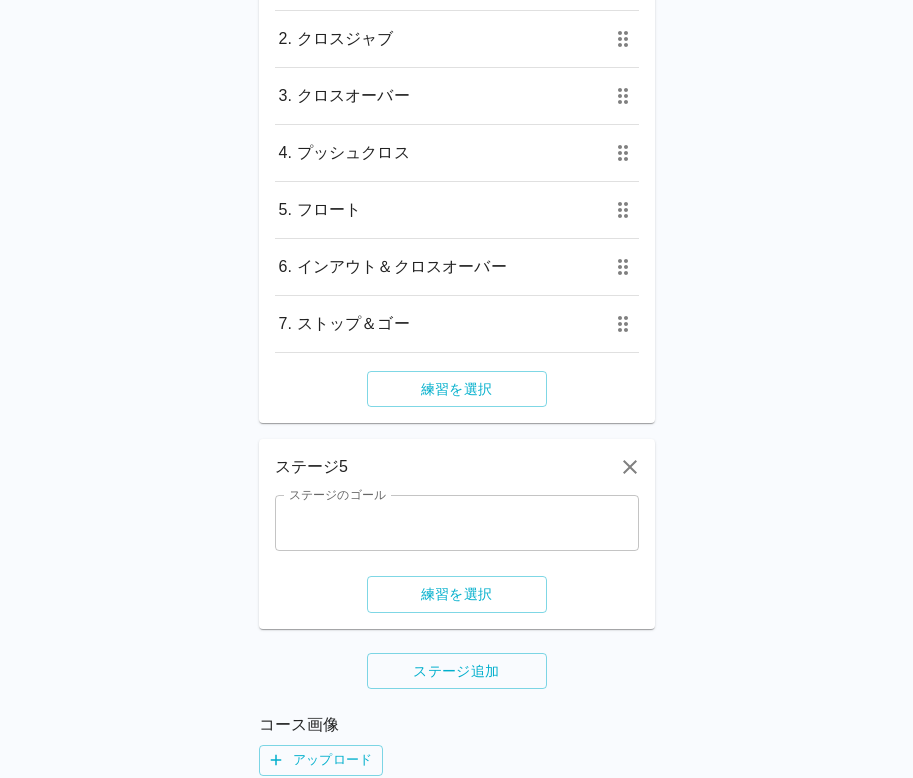 click on "ステージのゴール" at bounding box center [457, 523] 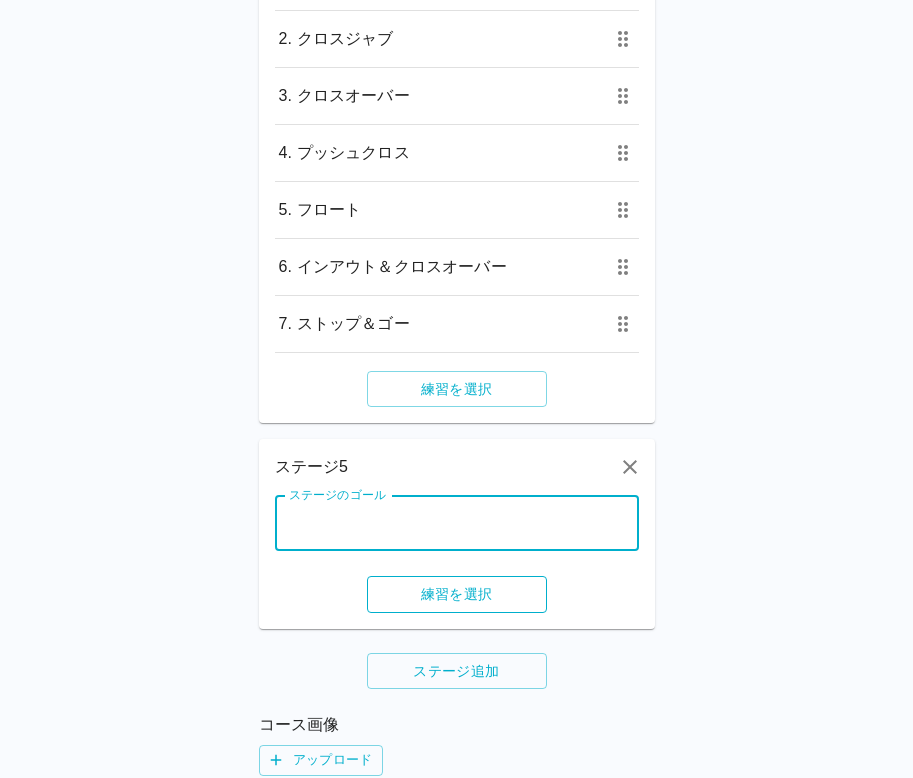 paste on "**********" 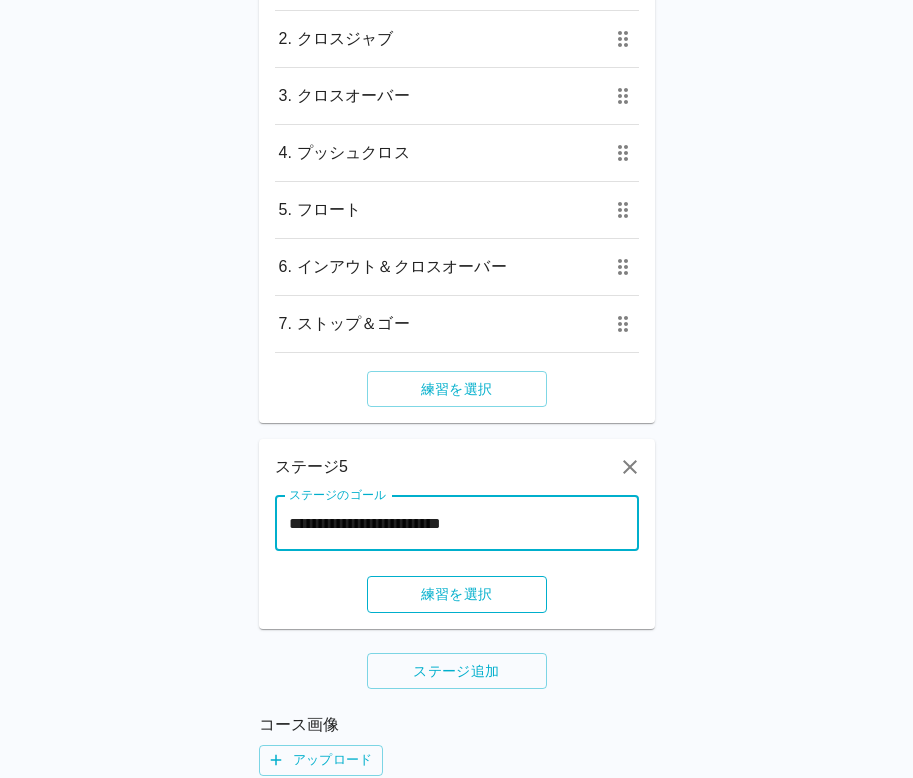 scroll, scrollTop: 0, scrollLeft: 66, axis: horizontal 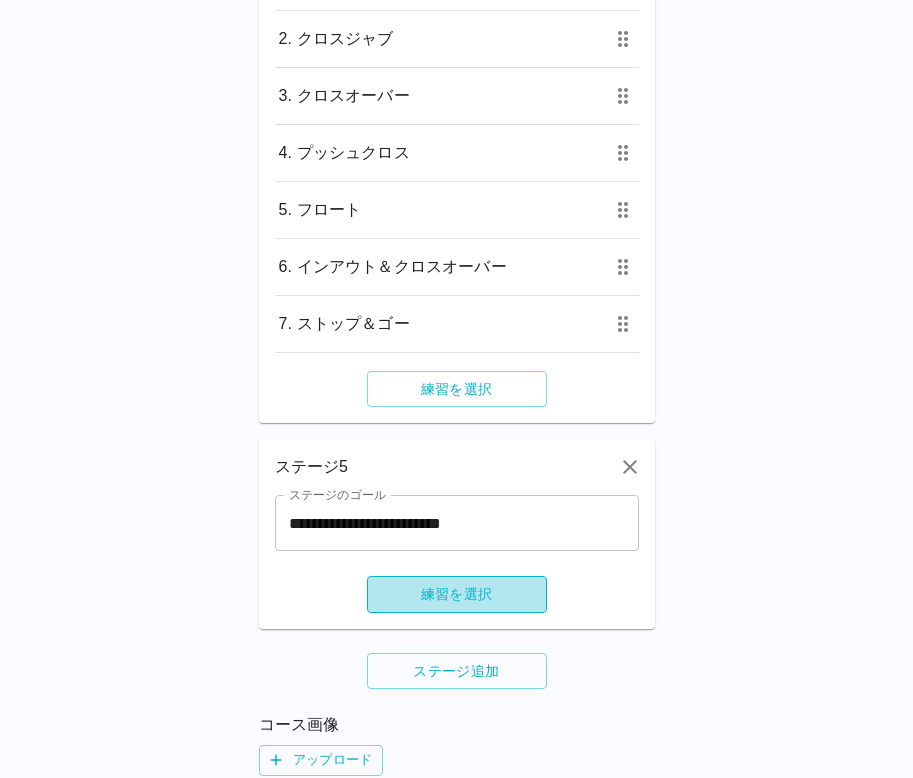 click on "練習を選択" at bounding box center (457, 594) 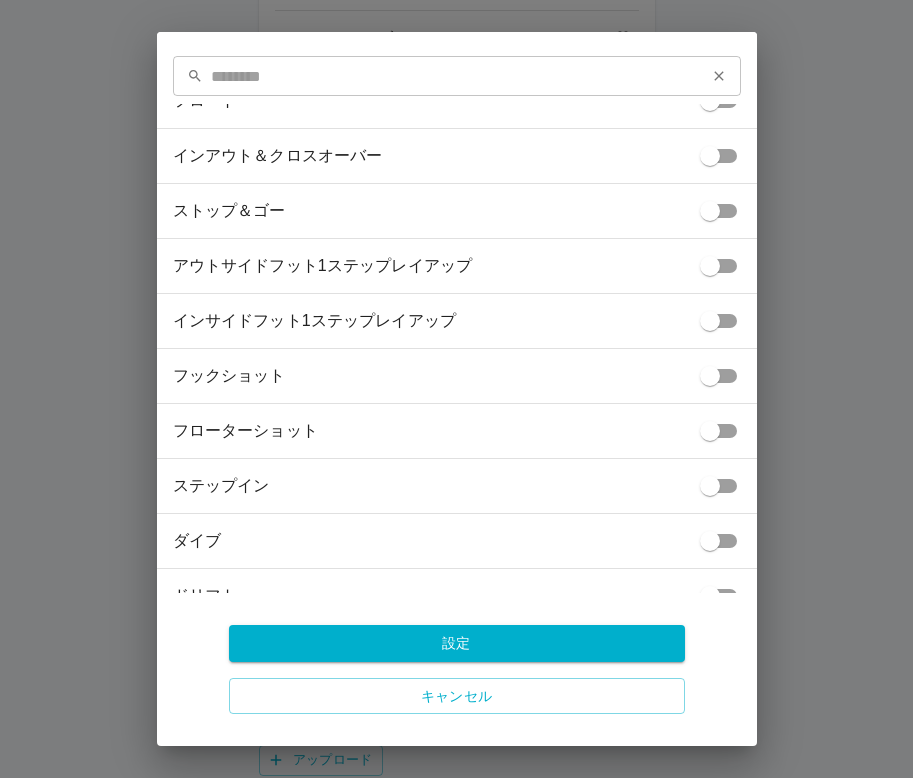 scroll, scrollTop: 3756, scrollLeft: 0, axis: vertical 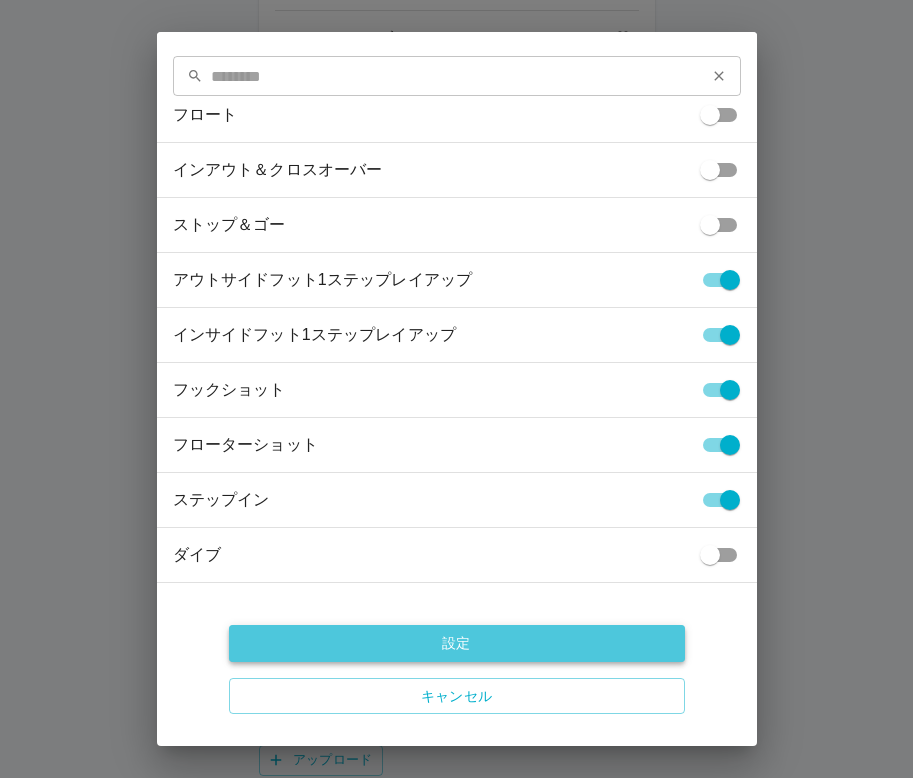 click on "設定" at bounding box center (457, 643) 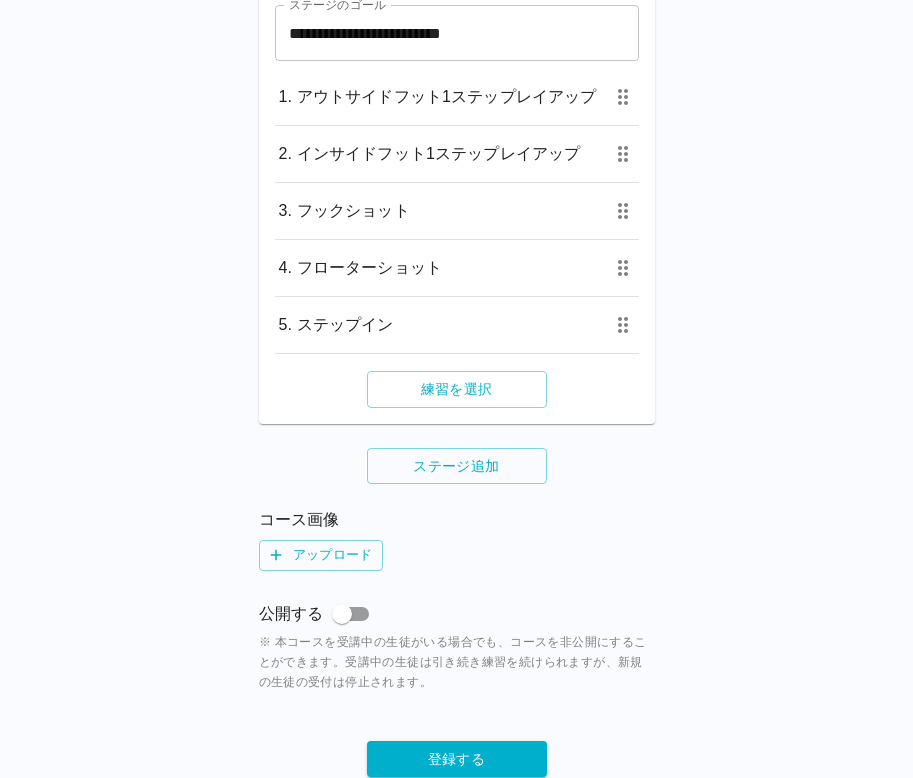 scroll, scrollTop: 2874, scrollLeft: 0, axis: vertical 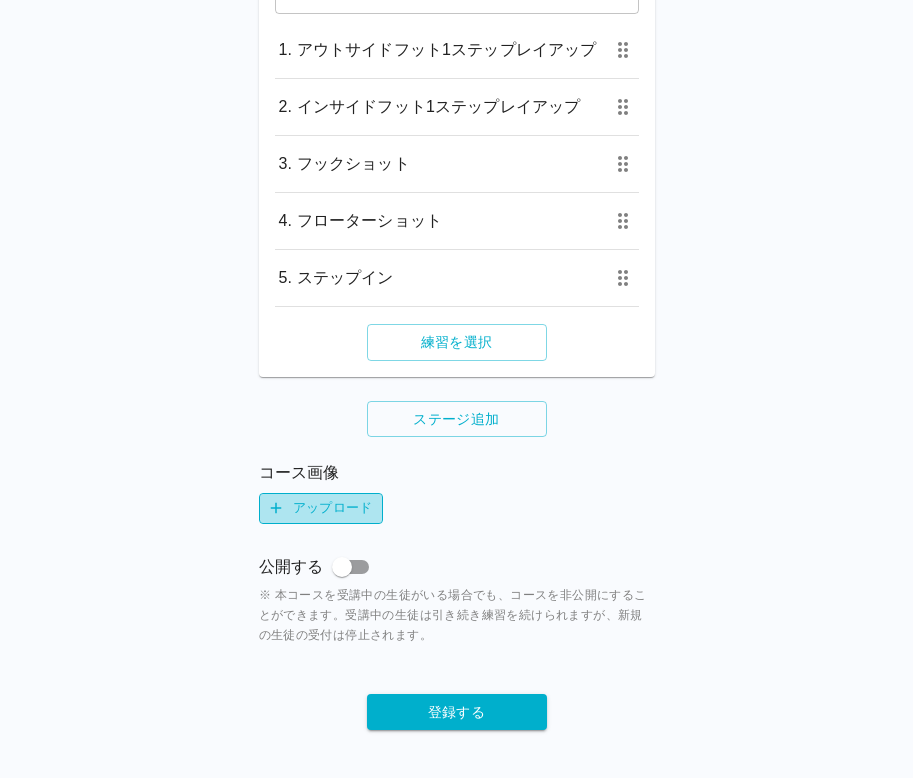click on "アップロード" at bounding box center (321, 508) 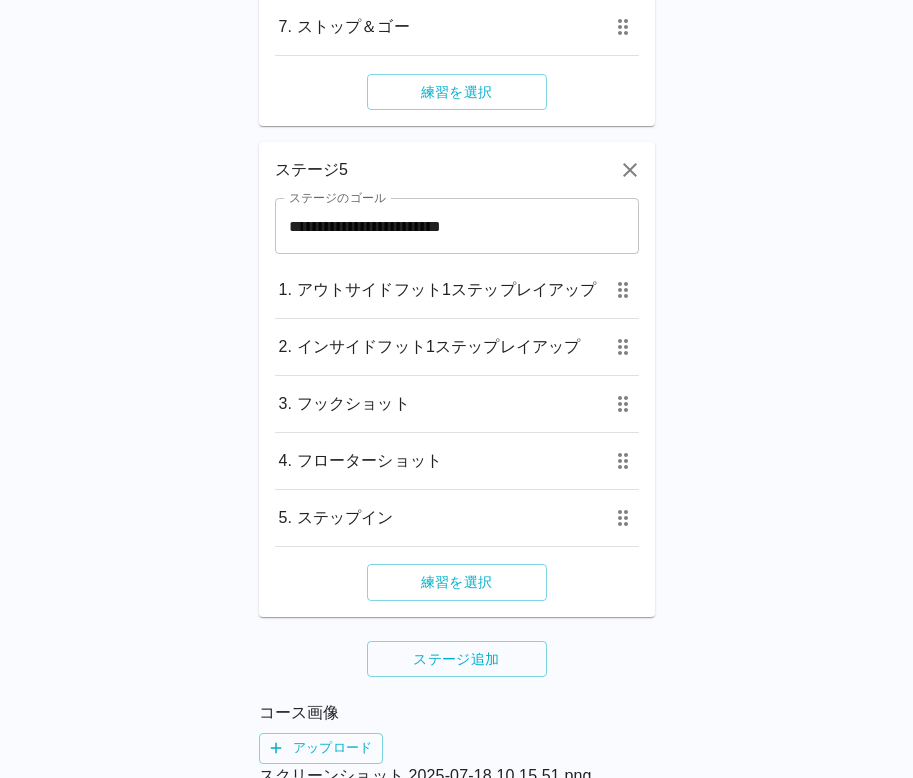 scroll, scrollTop: 2898, scrollLeft: 0, axis: vertical 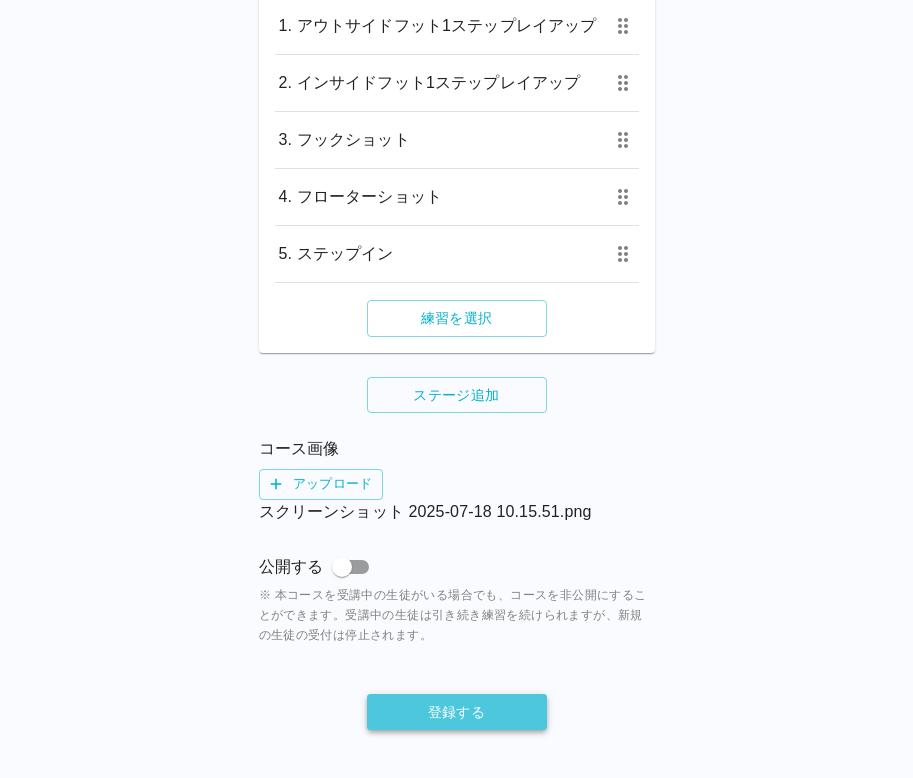 click on "登録する" at bounding box center [457, 712] 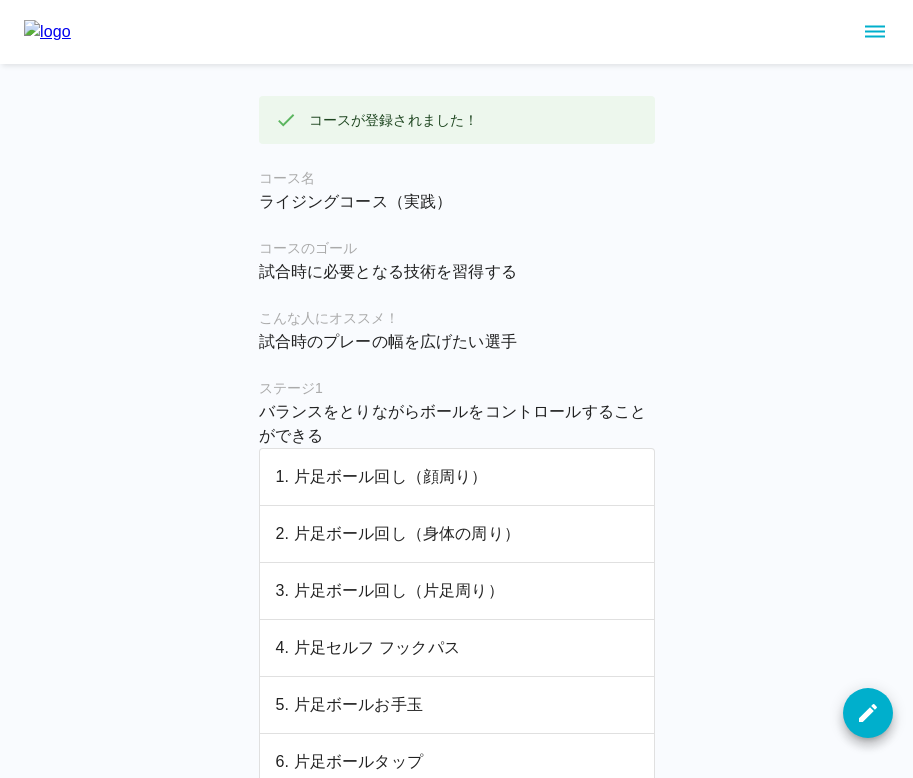 scroll, scrollTop: 21, scrollLeft: 0, axis: vertical 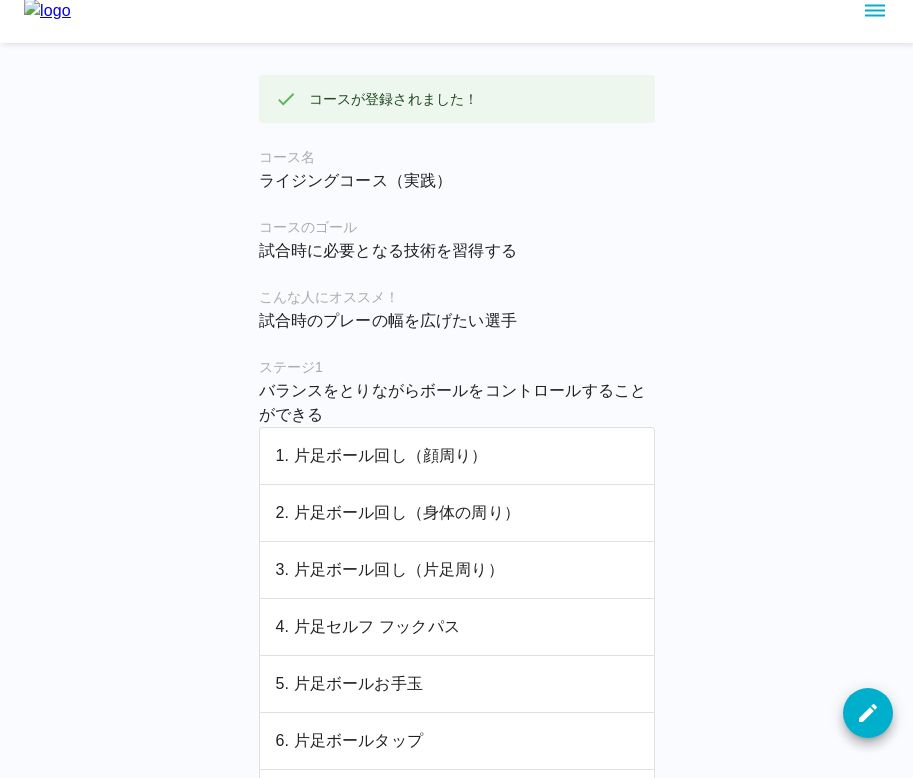 click at bounding box center [47, 11] 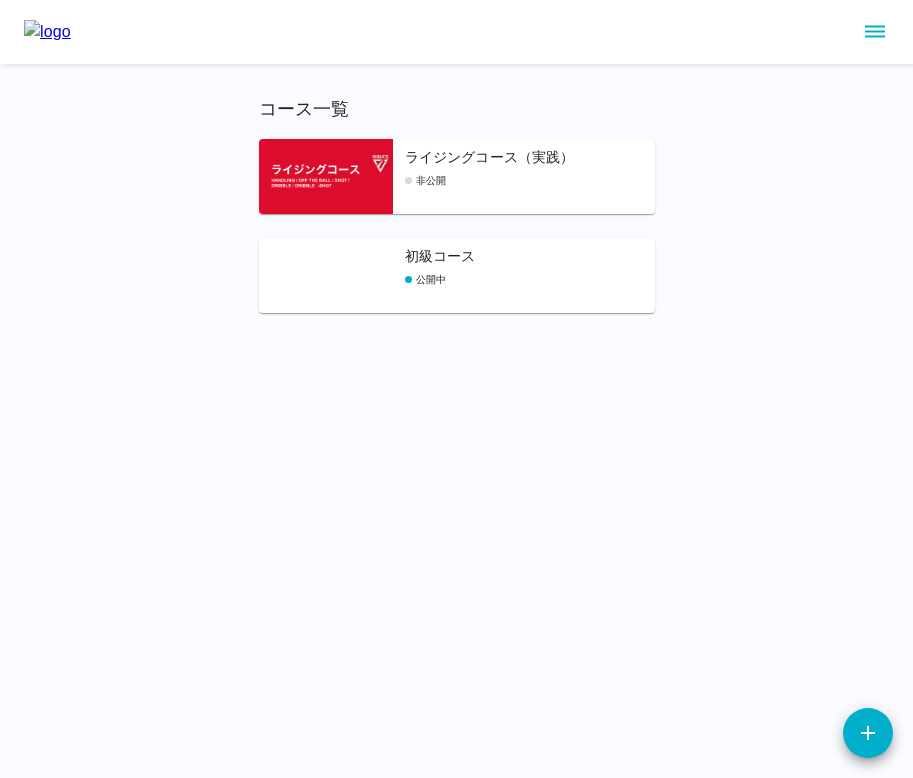 click on "非公開" at bounding box center [530, 180] 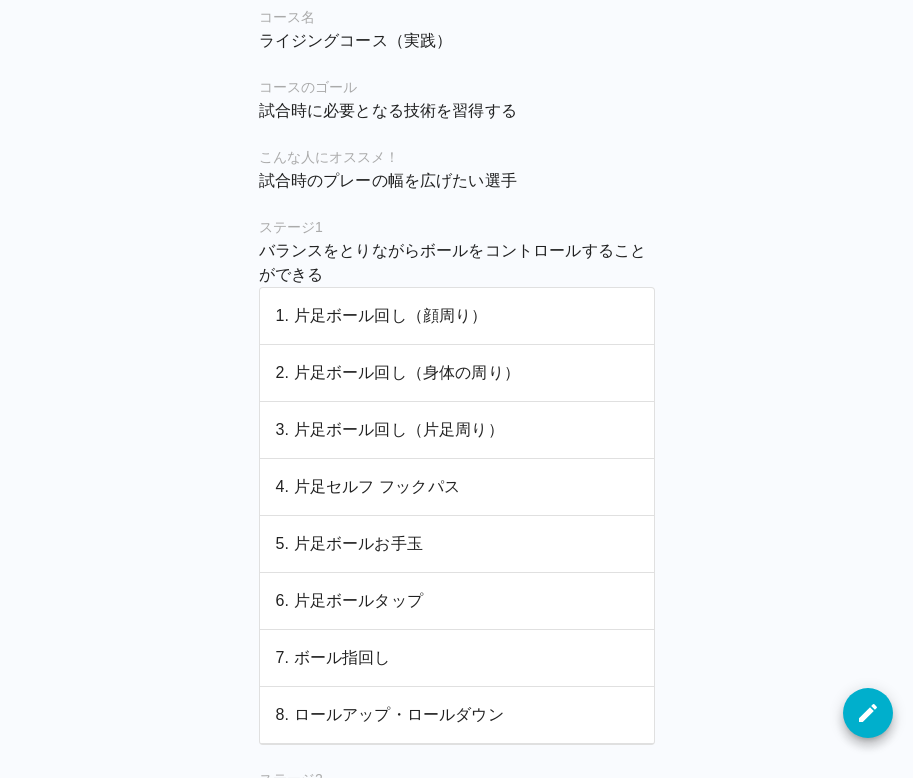 scroll, scrollTop: 0, scrollLeft: 0, axis: both 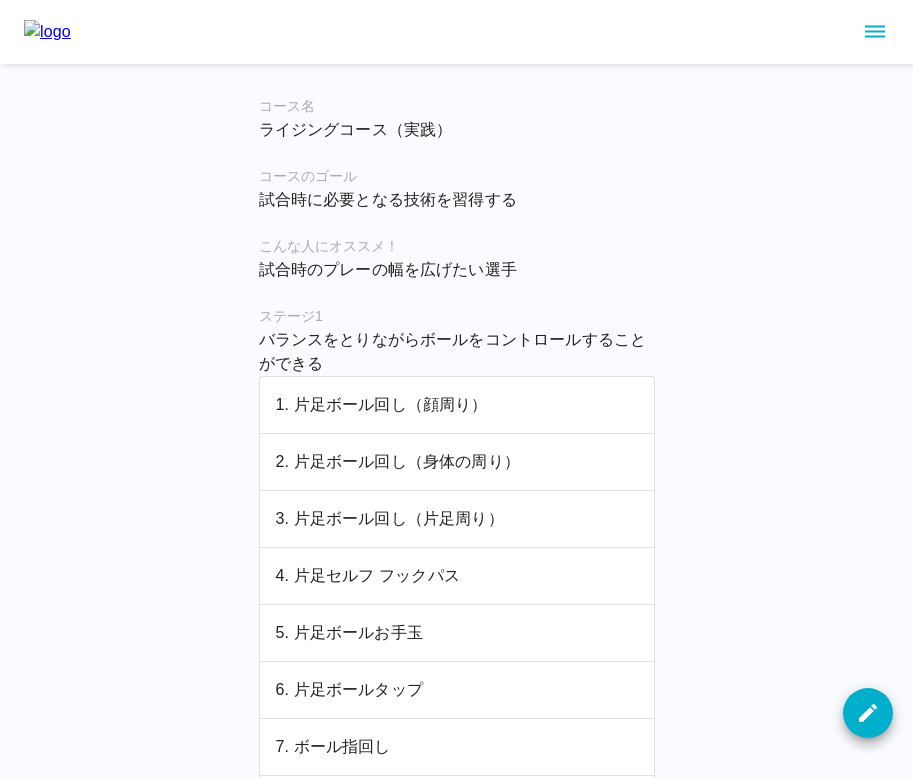 click at bounding box center (47, 32) 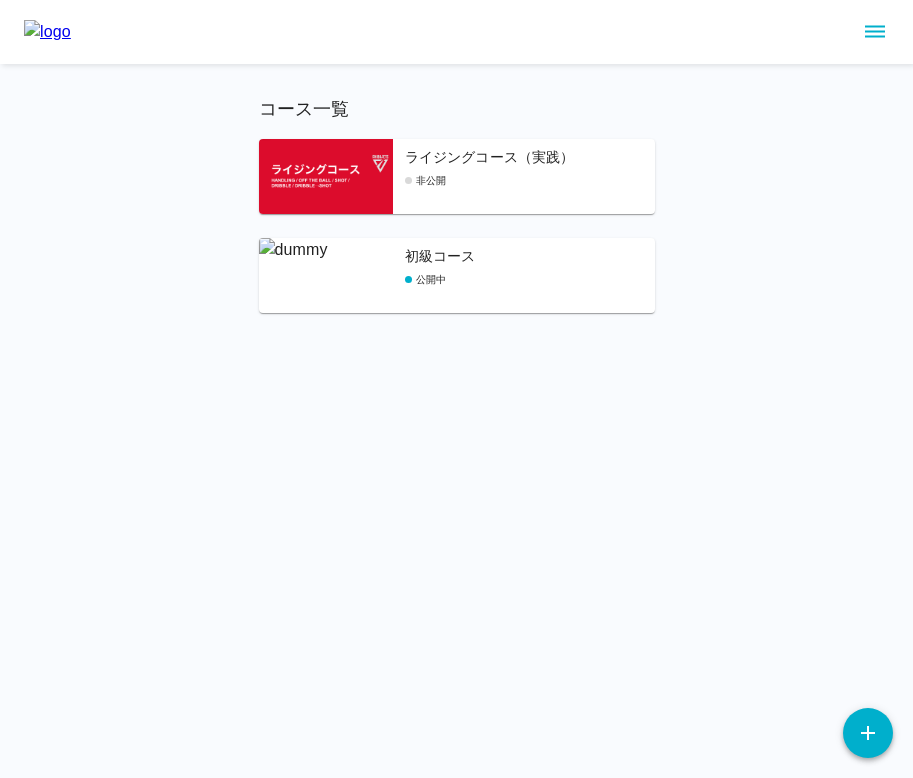 click at bounding box center (868, 733) 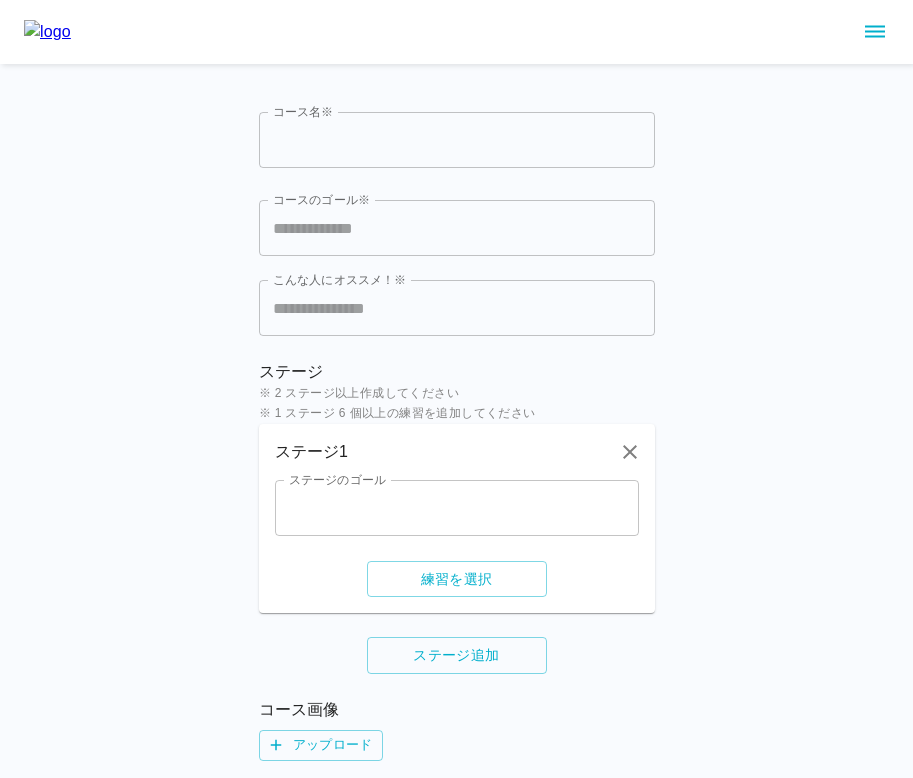 click on "コースのゴール※" at bounding box center [457, 228] 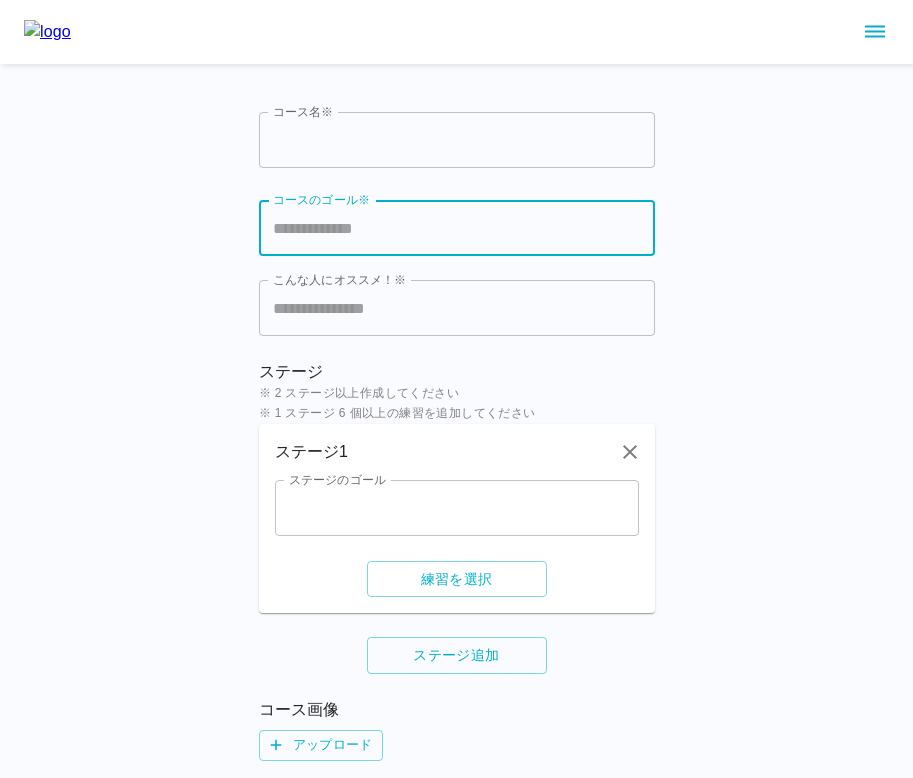 paste on "**********" 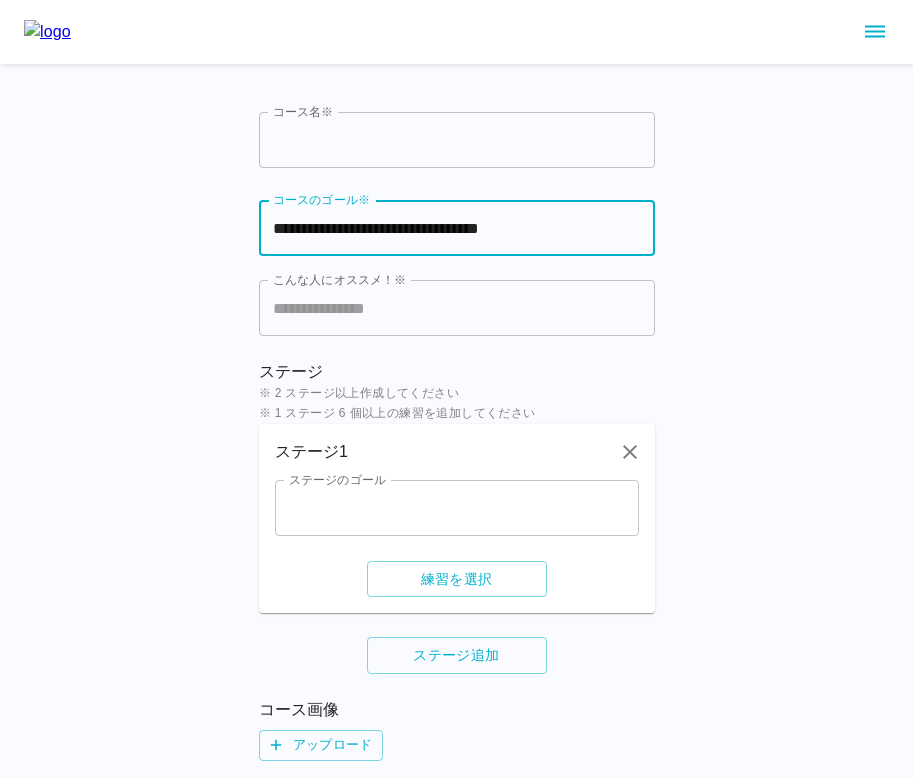 scroll, scrollTop: 0, scrollLeft: 168, axis: horizontal 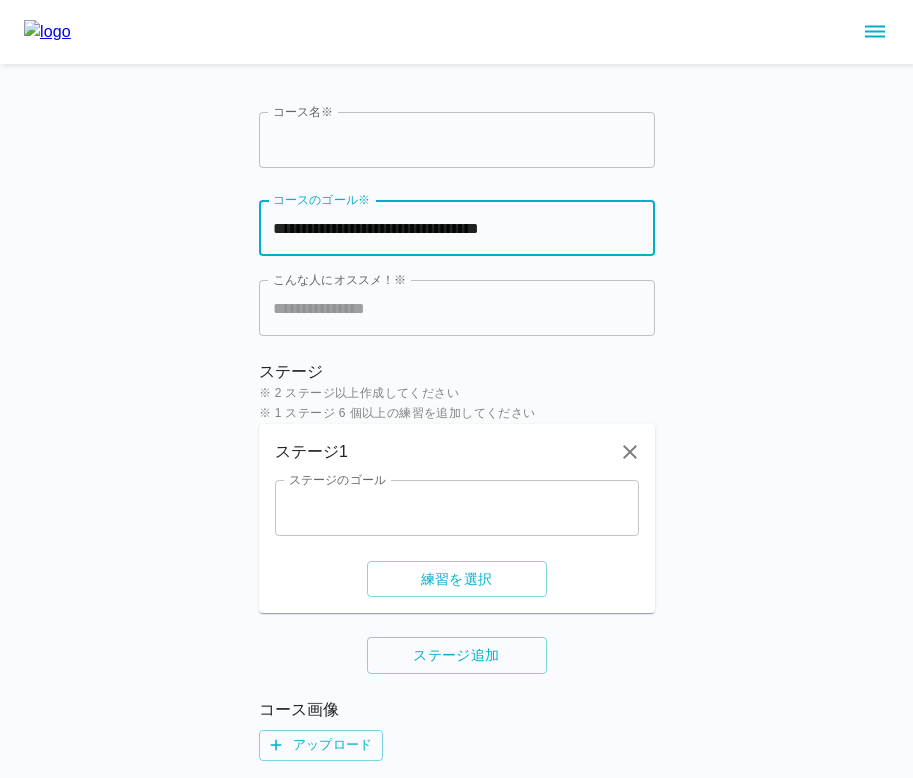 click on "**********" at bounding box center (457, 228) 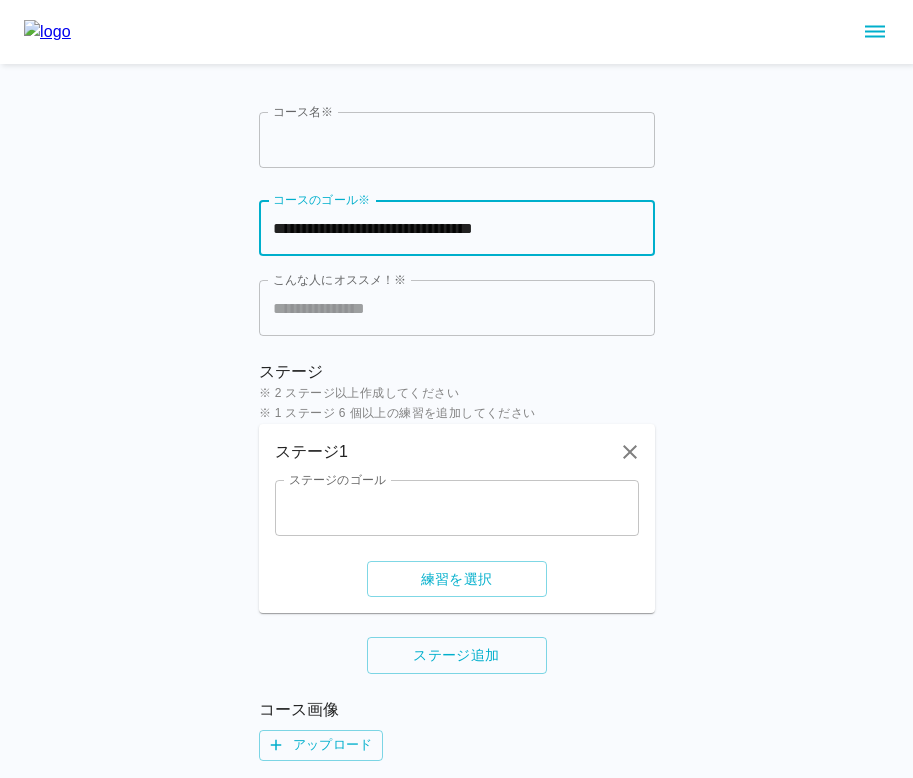 scroll, scrollTop: 0, scrollLeft: 152, axis: horizontal 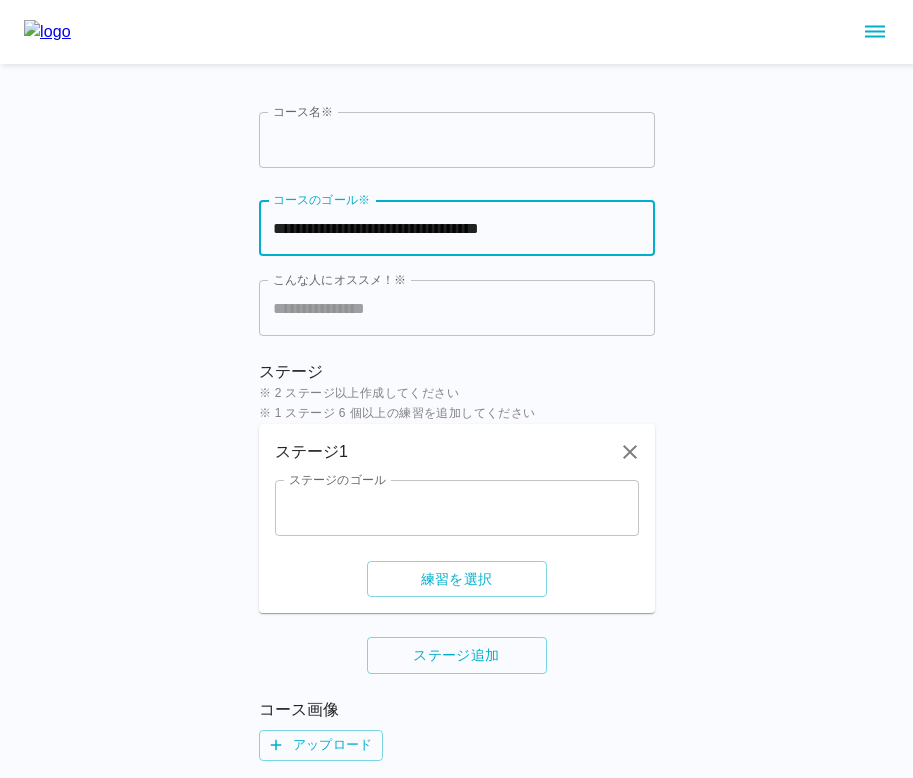type on "**********" 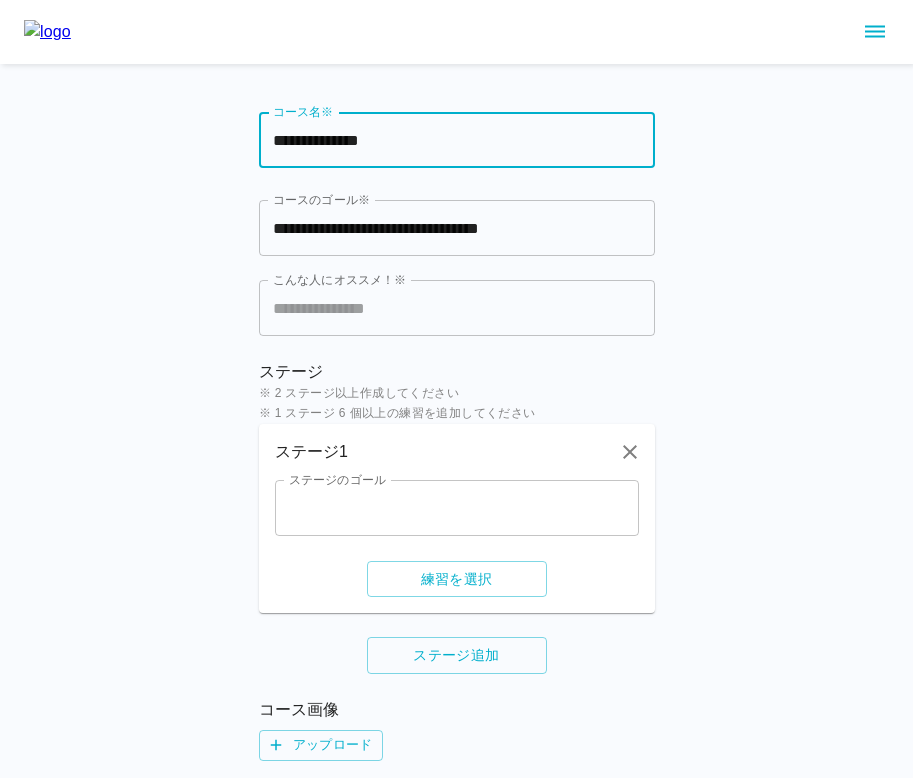 type on "**********" 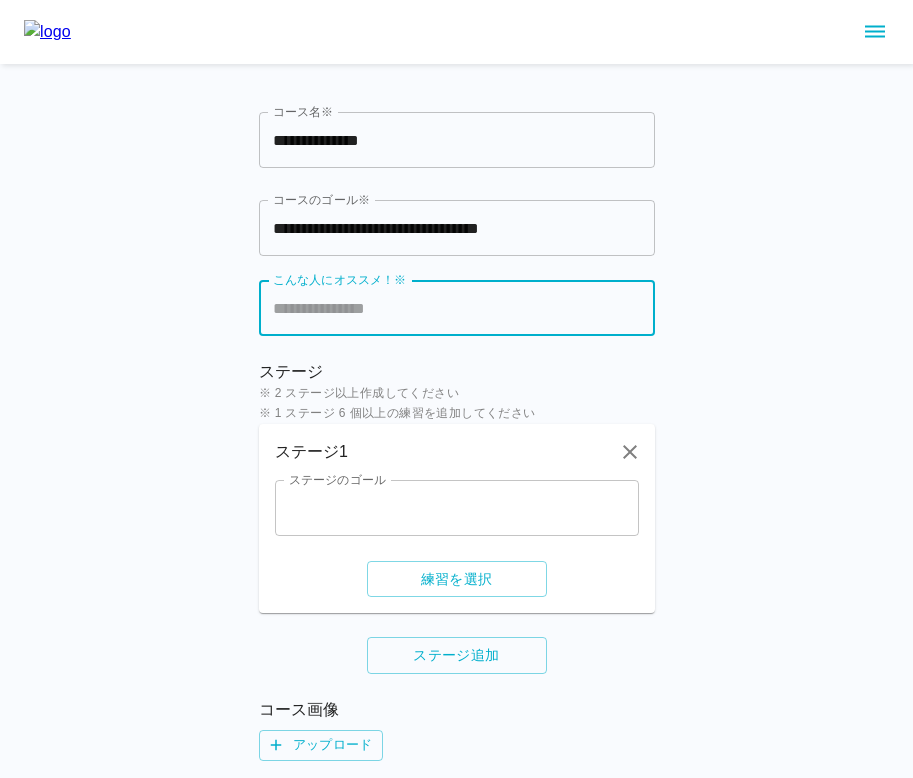 click on "こんな人にオススメ！※" at bounding box center (457, 308) 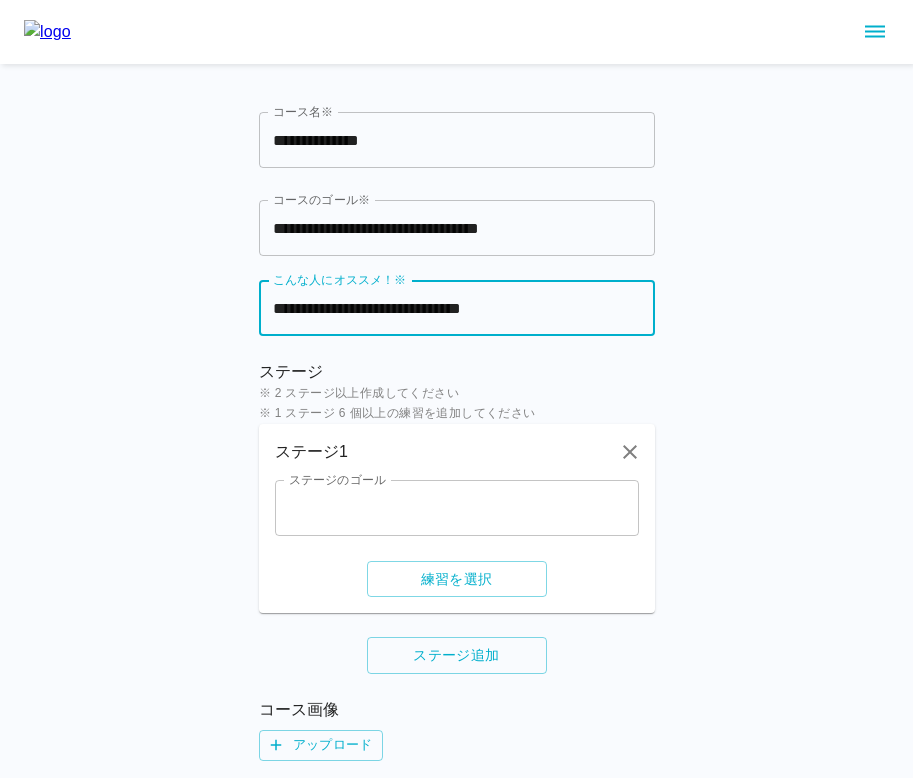 scroll, scrollTop: 0, scrollLeft: 120, axis: horizontal 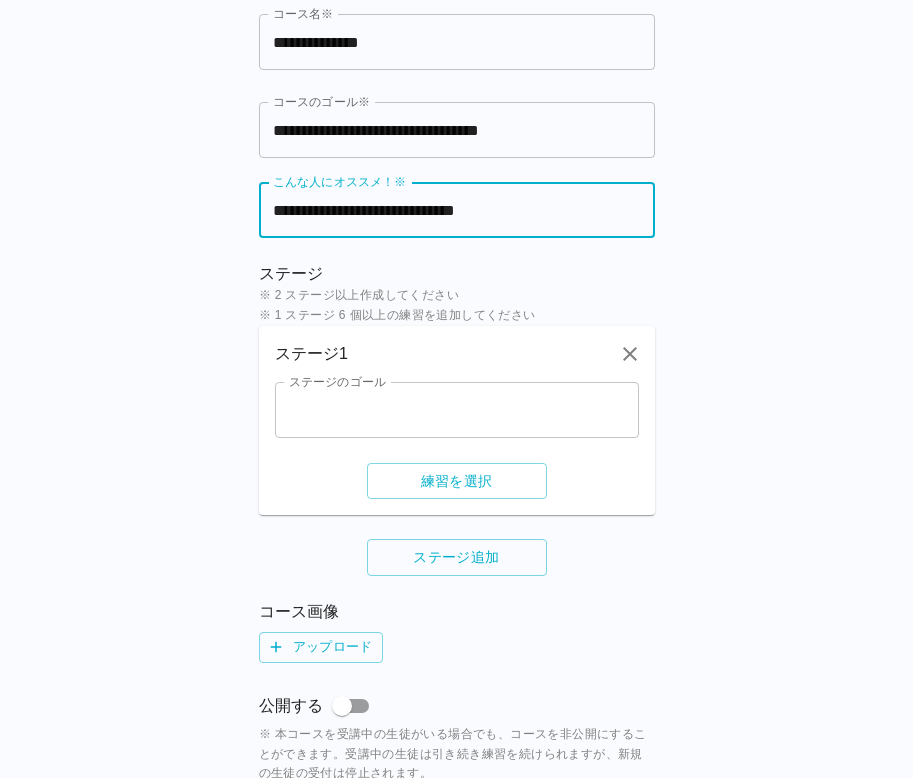 type on "**********" 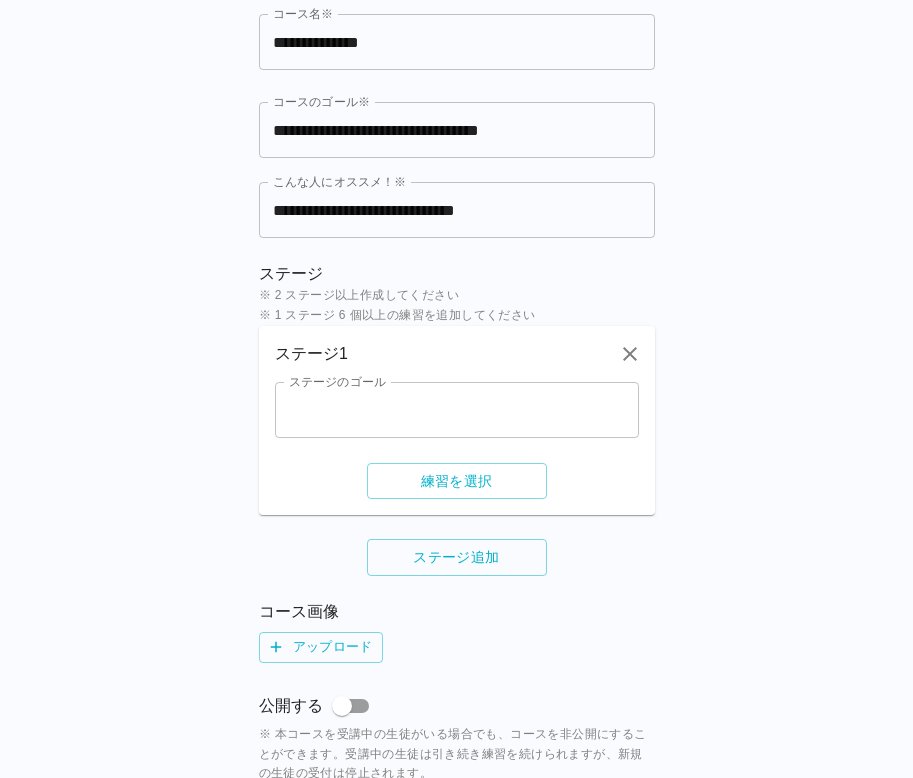 scroll, scrollTop: 0, scrollLeft: 0, axis: both 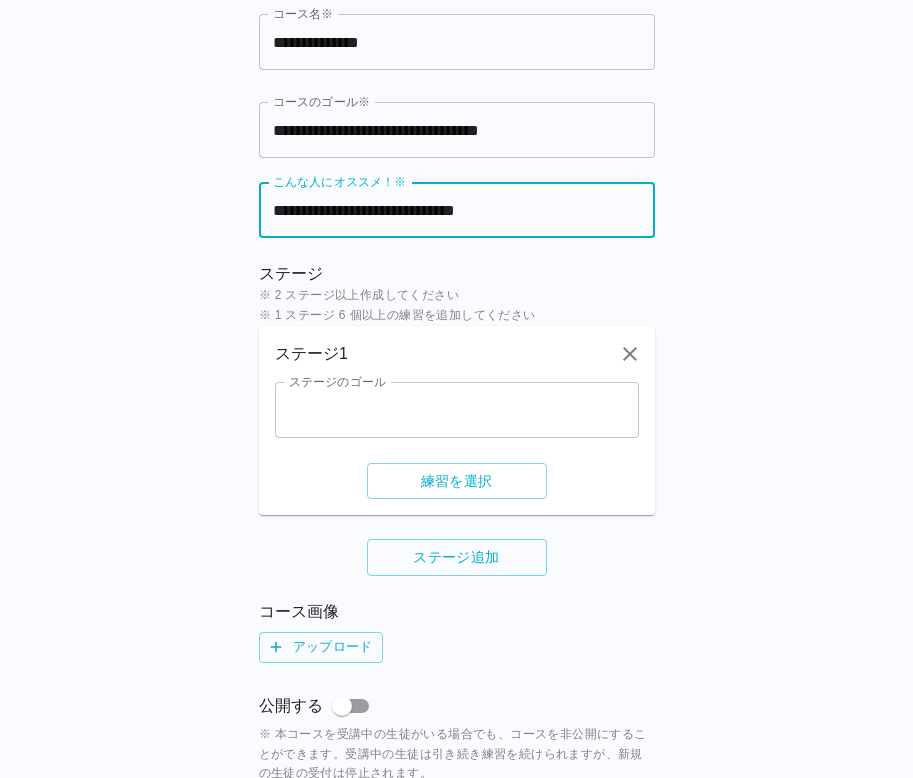 click on "ステージのゴール" at bounding box center [457, 410] 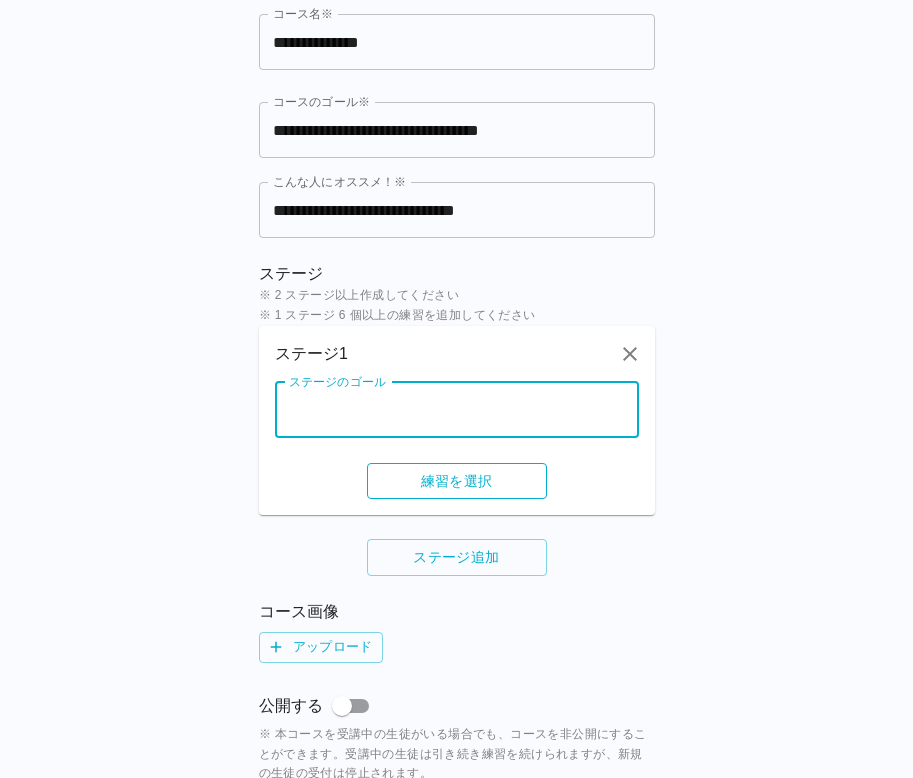 paste on "**********" 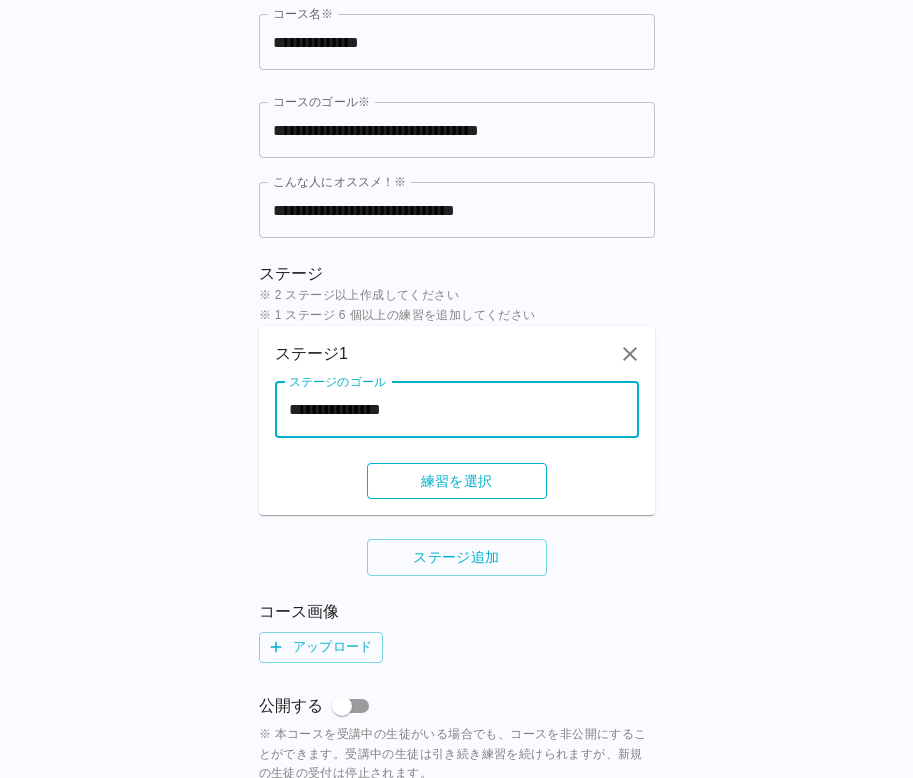 type on "**********" 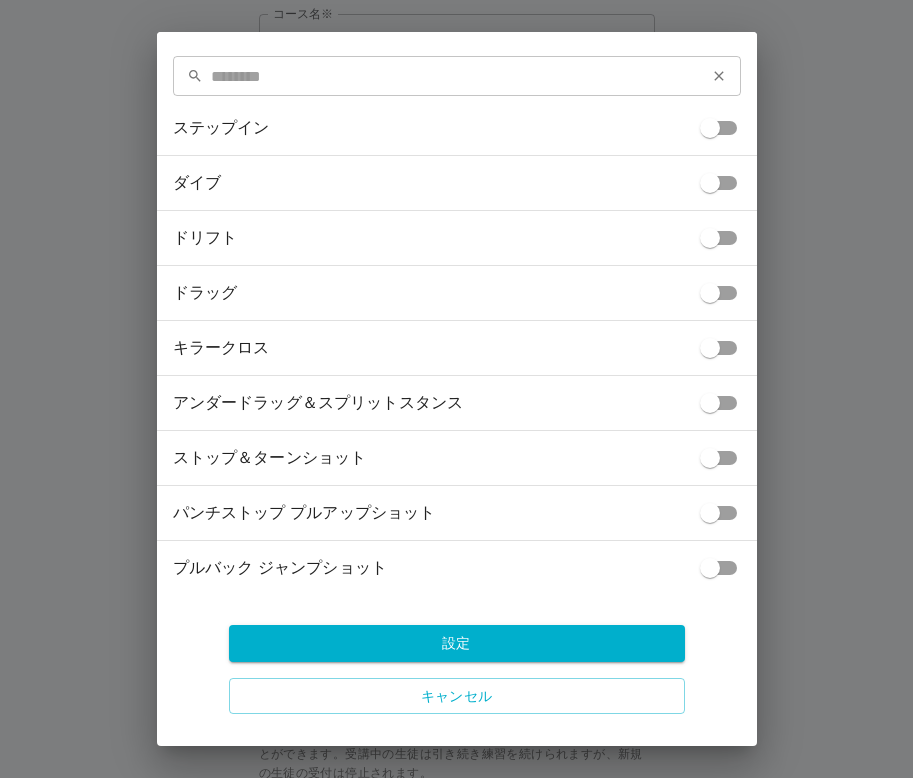 scroll, scrollTop: 4109, scrollLeft: 0, axis: vertical 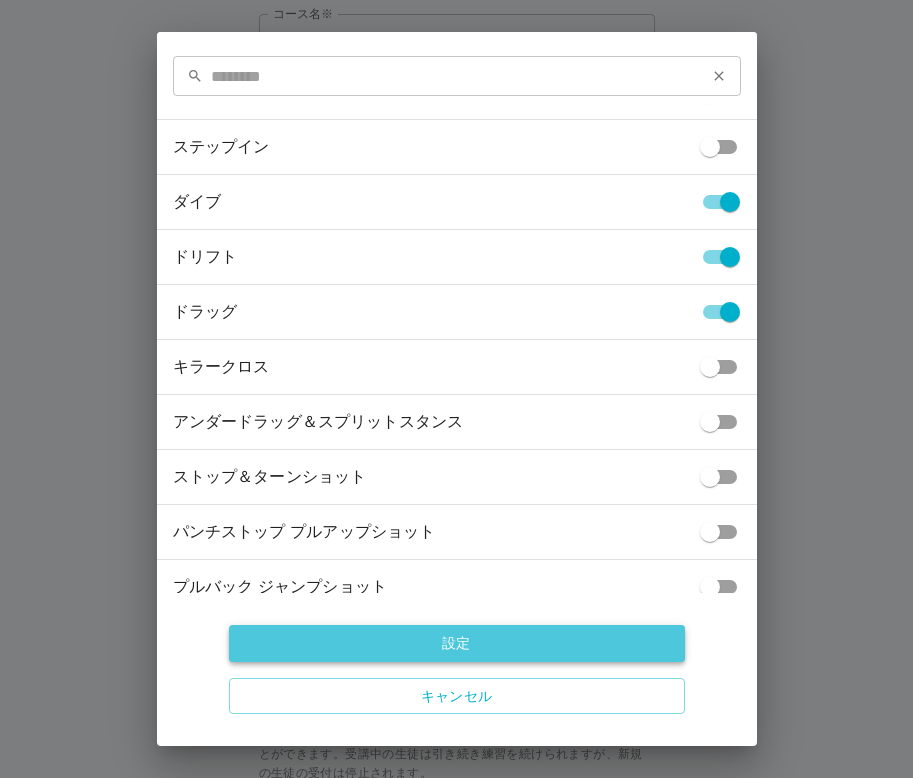 click on "設定" at bounding box center (457, 643) 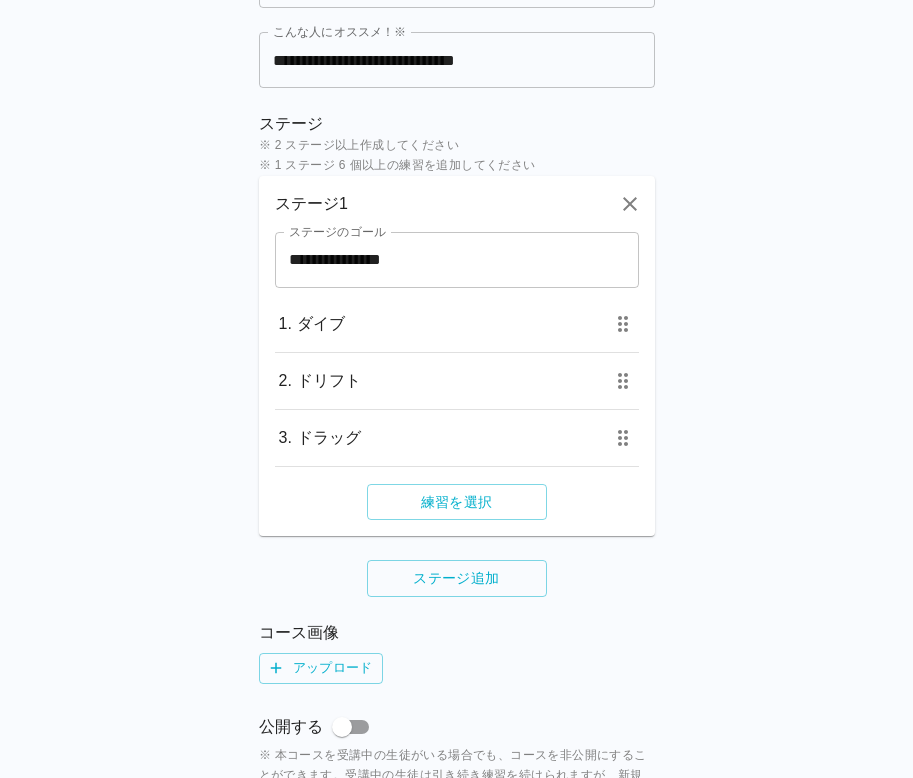 scroll, scrollTop: 366, scrollLeft: 0, axis: vertical 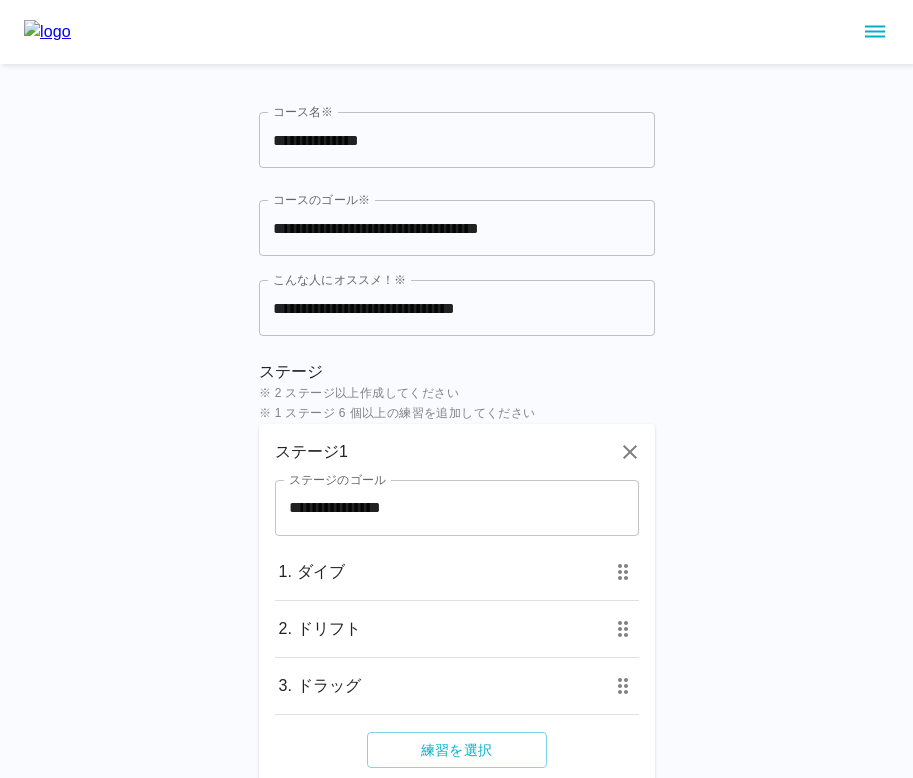 click at bounding box center [47, 32] 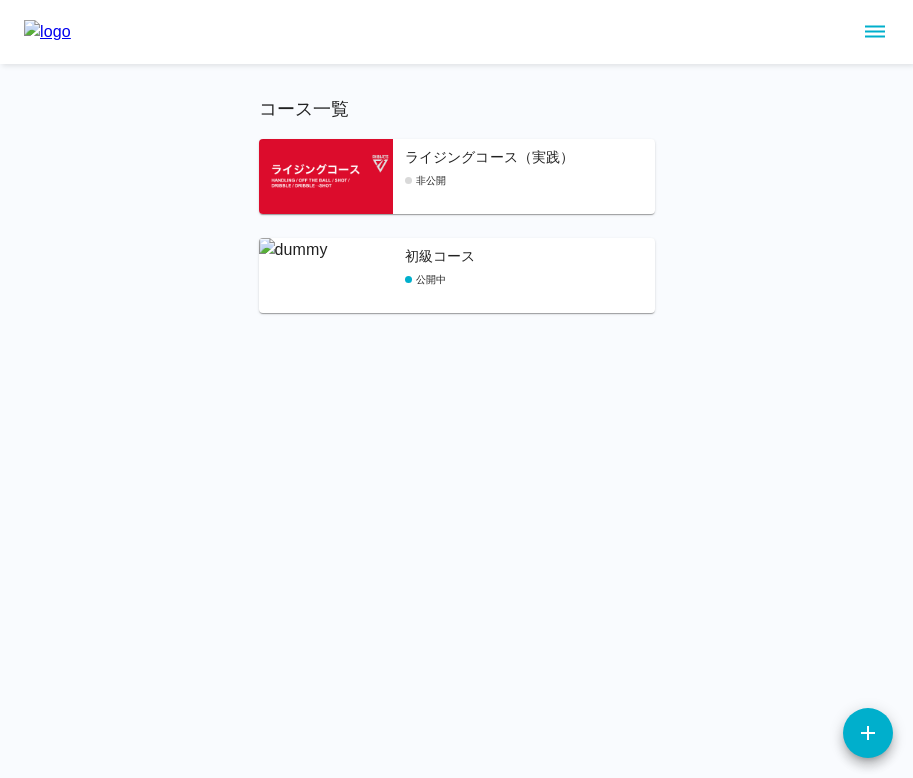 click on "初級コース" at bounding box center [530, 257] 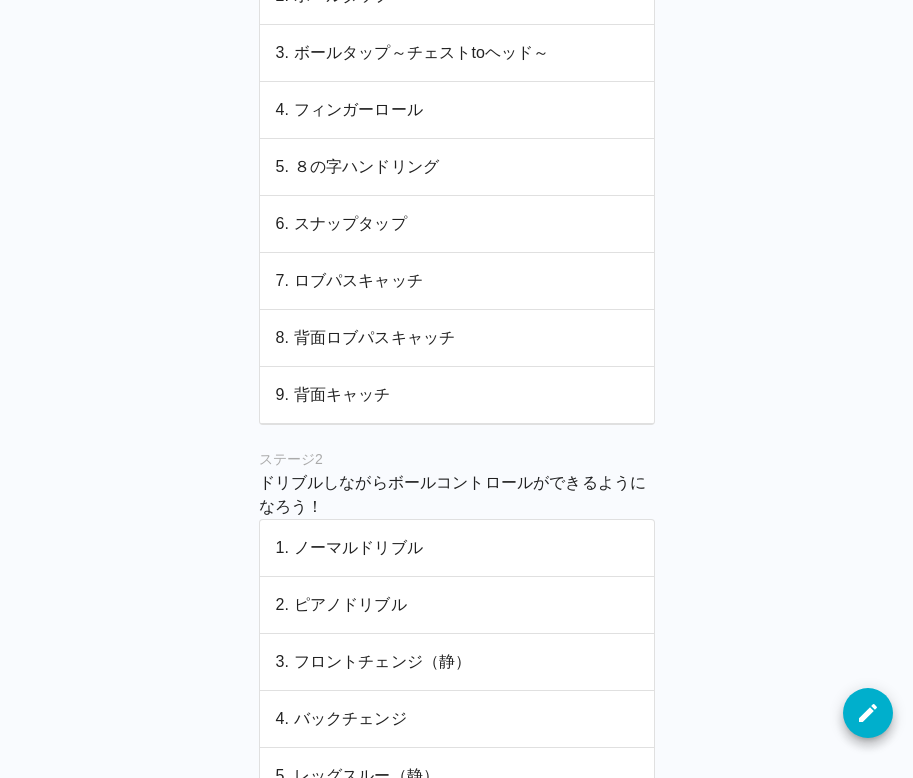 scroll, scrollTop: 564, scrollLeft: 0, axis: vertical 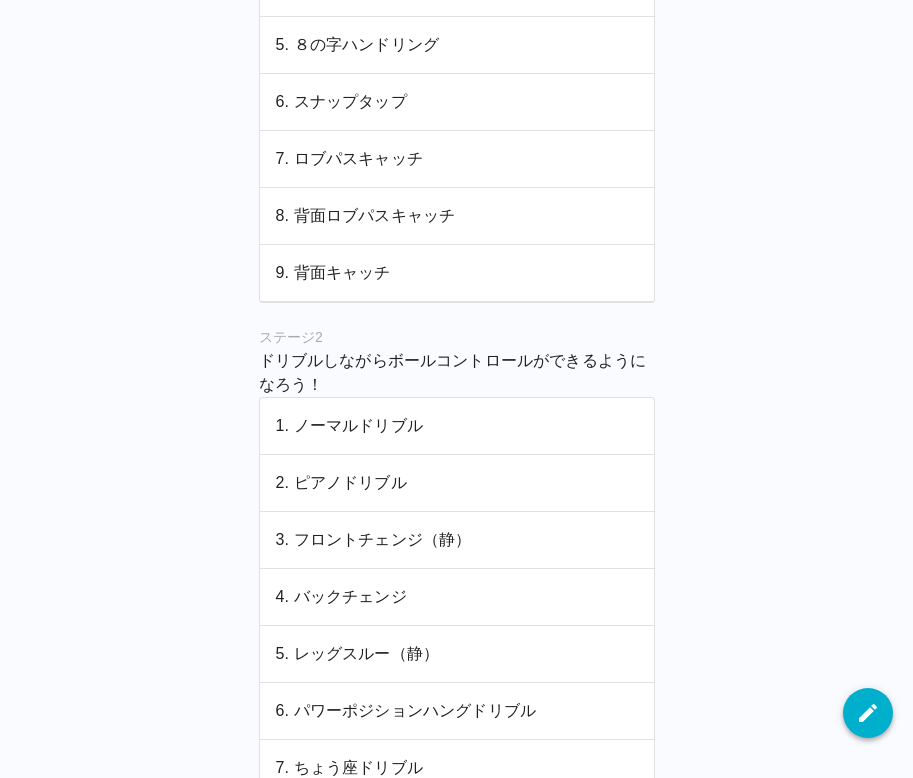 click 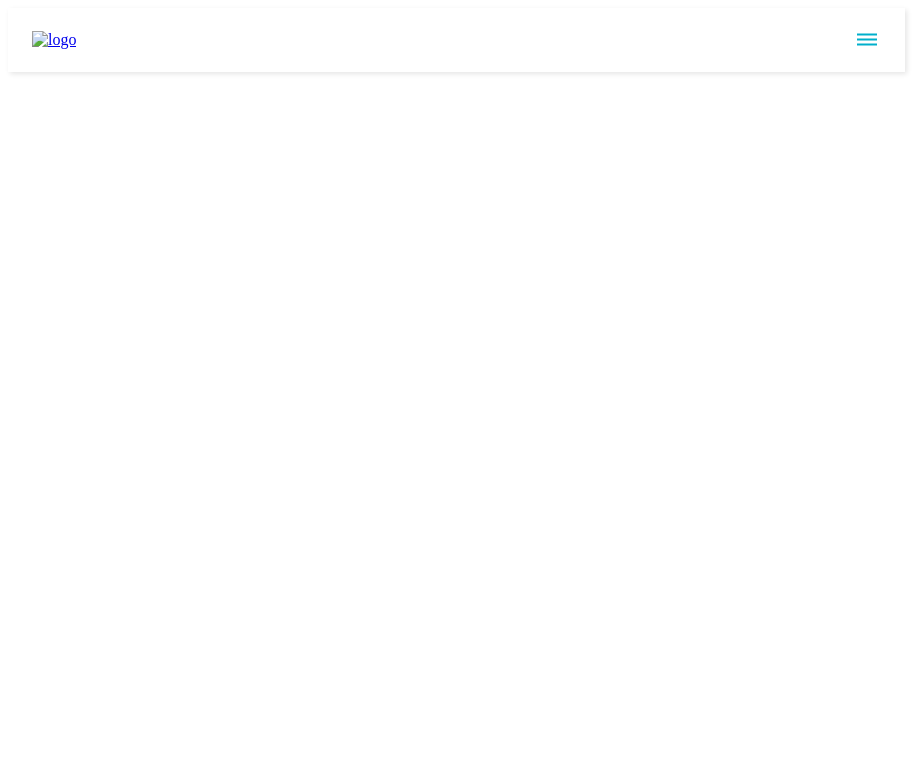 scroll, scrollTop: 0, scrollLeft: 0, axis: both 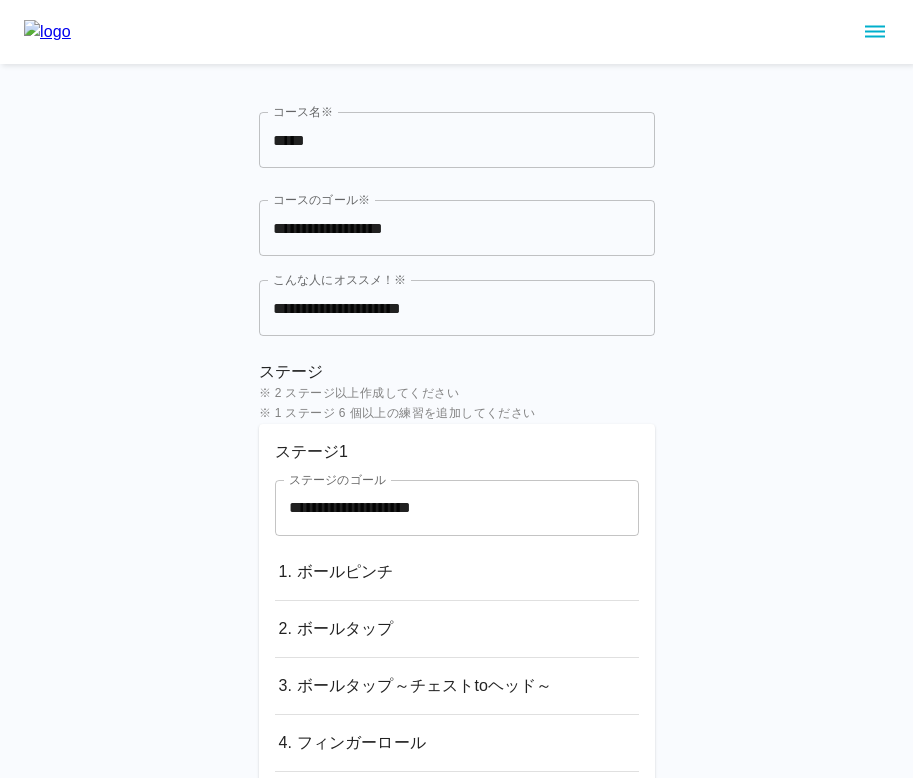 click on "*****" at bounding box center (457, 140) 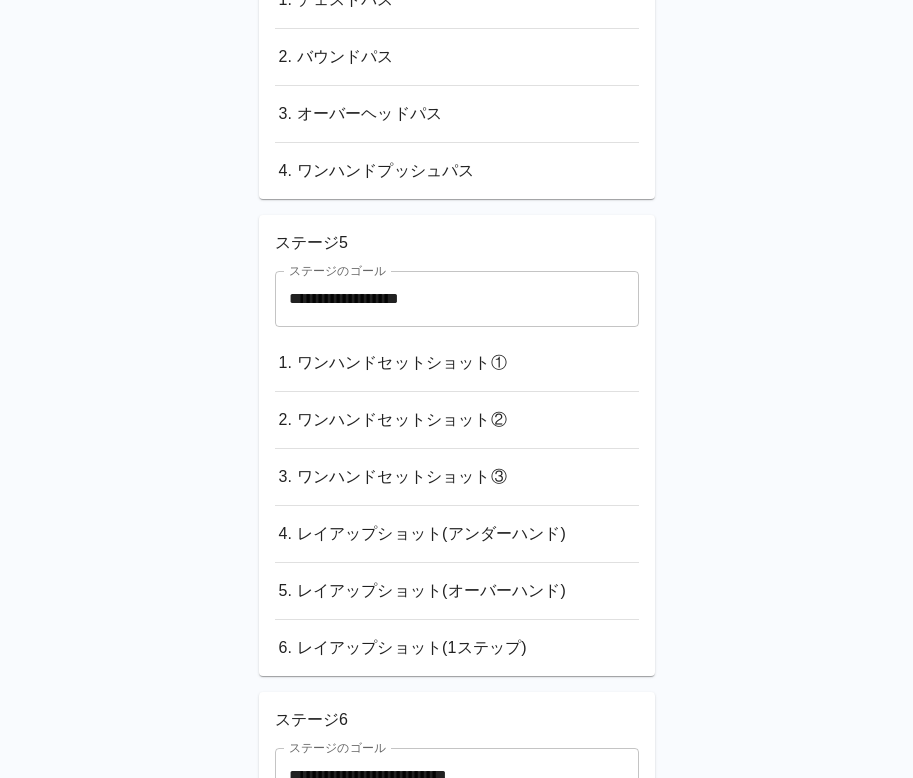 scroll, scrollTop: 3679, scrollLeft: 0, axis: vertical 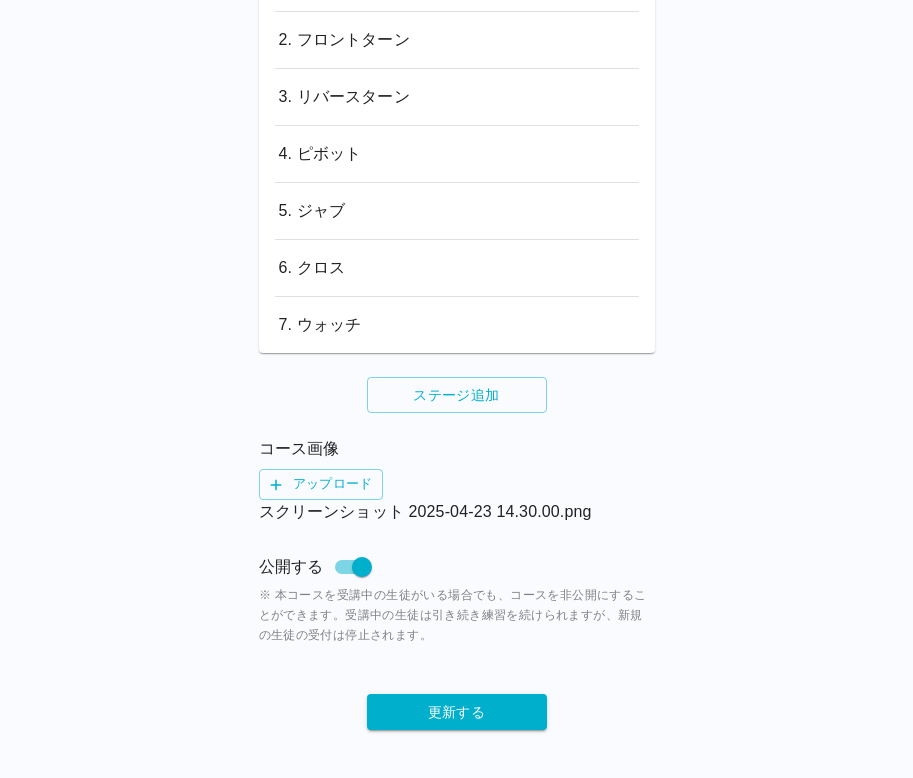 type on "**********" 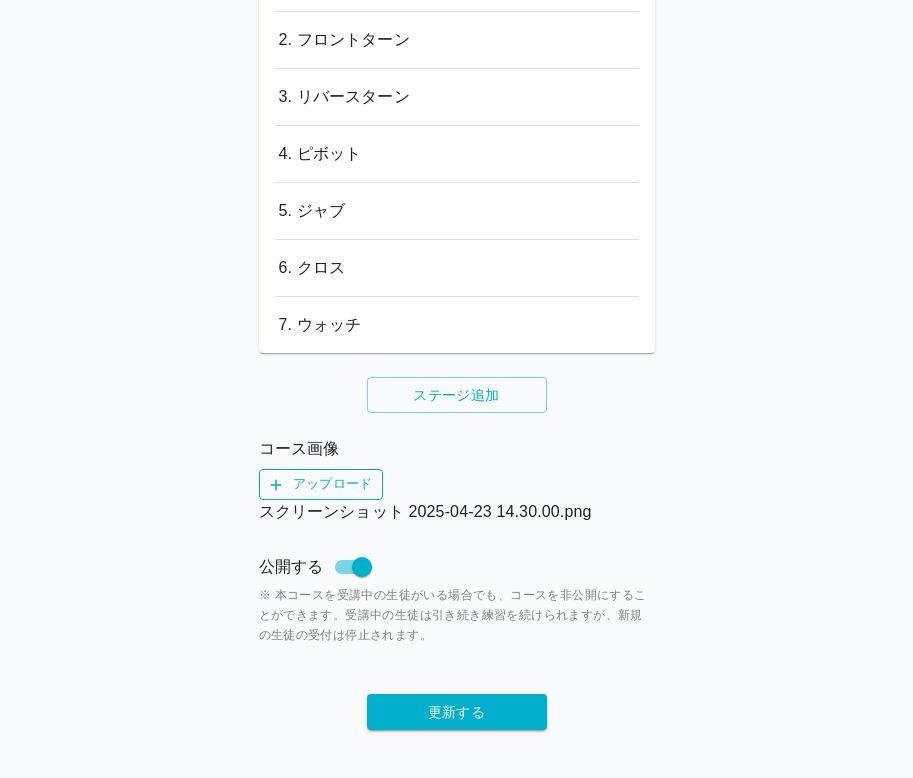 click on "アップロード" at bounding box center (321, 484) 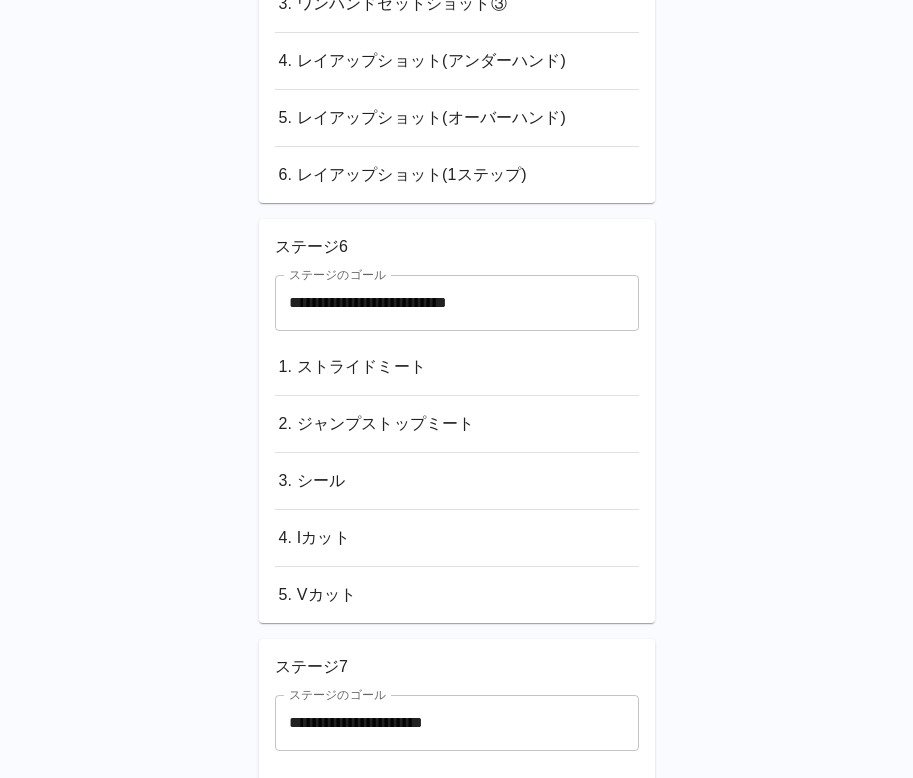 scroll, scrollTop: 3679, scrollLeft: 0, axis: vertical 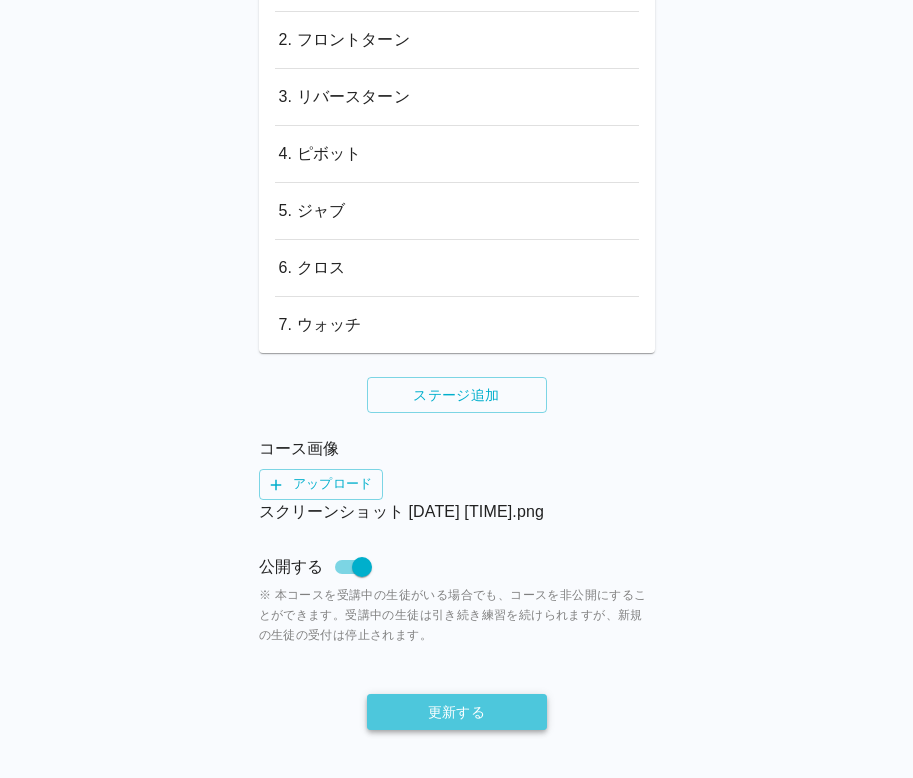 click on "更新する" at bounding box center (457, 712) 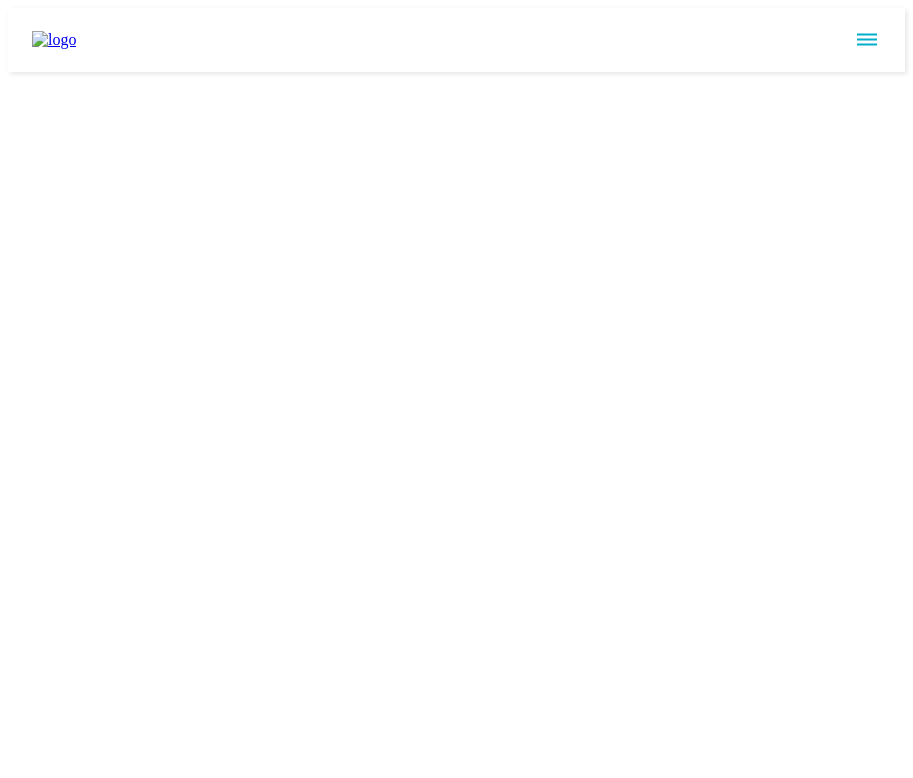 scroll, scrollTop: 0, scrollLeft: 0, axis: both 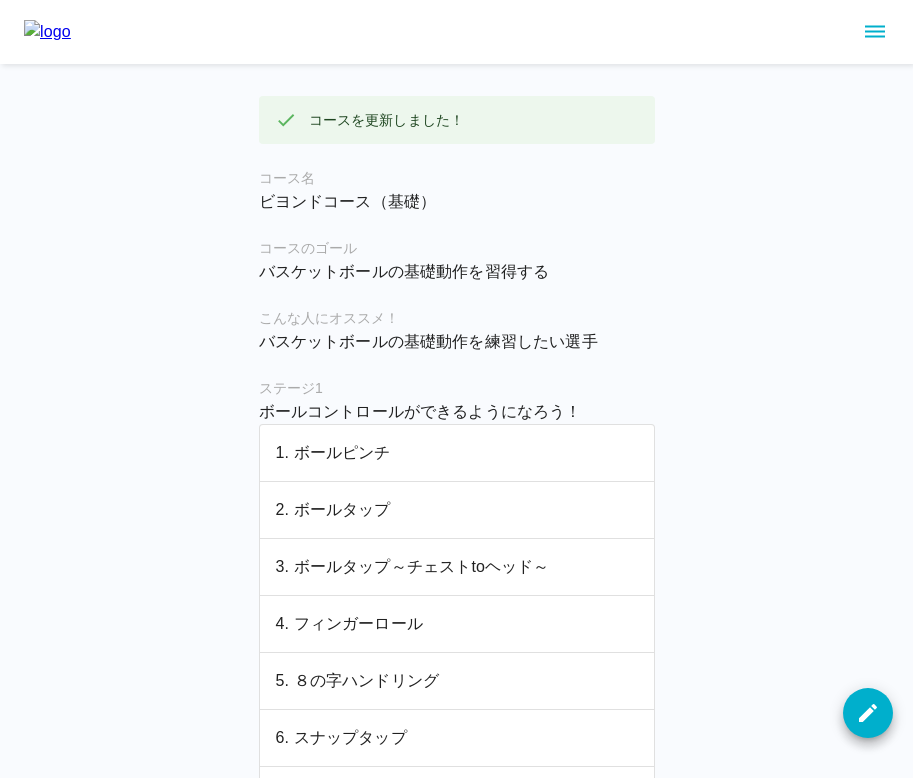 click at bounding box center (47, 32) 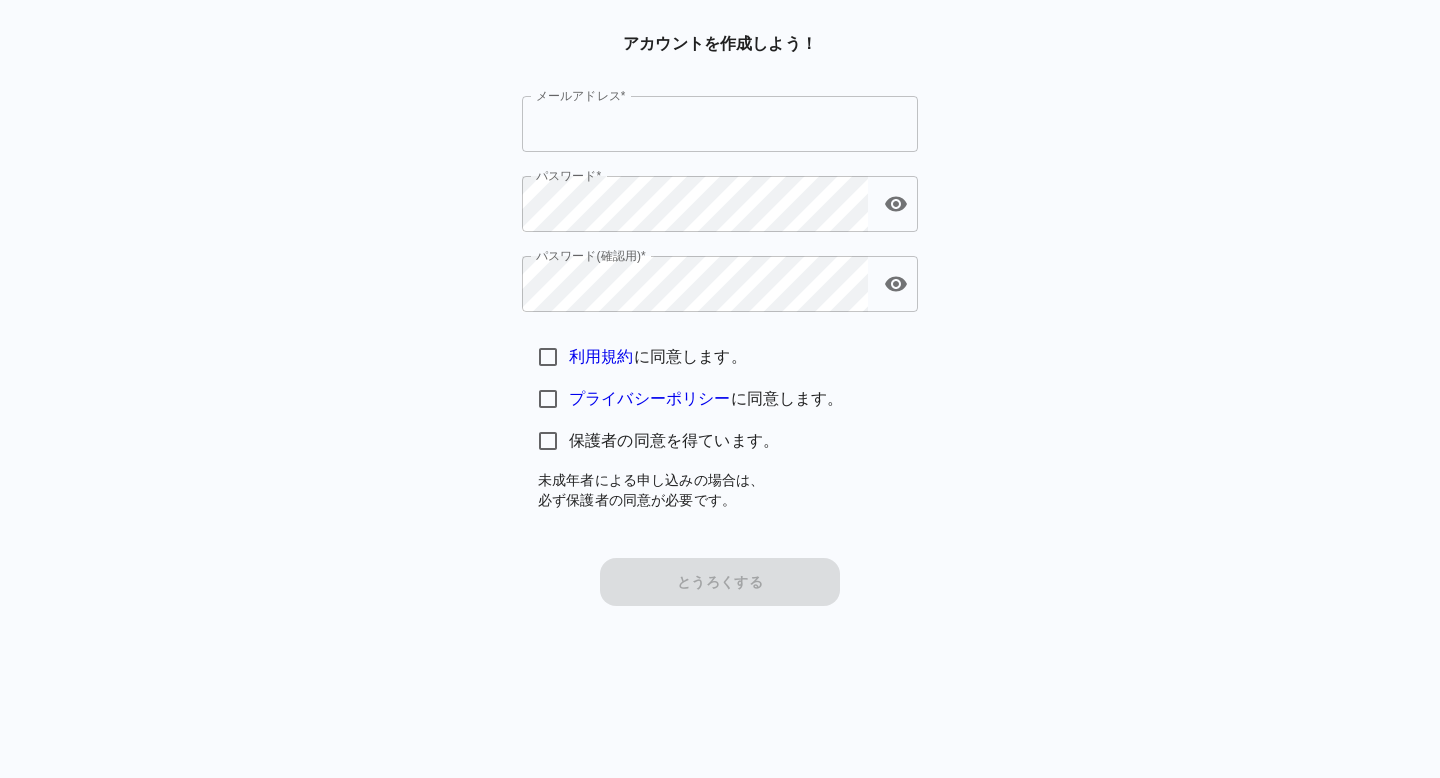 scroll, scrollTop: 0, scrollLeft: 0, axis: both 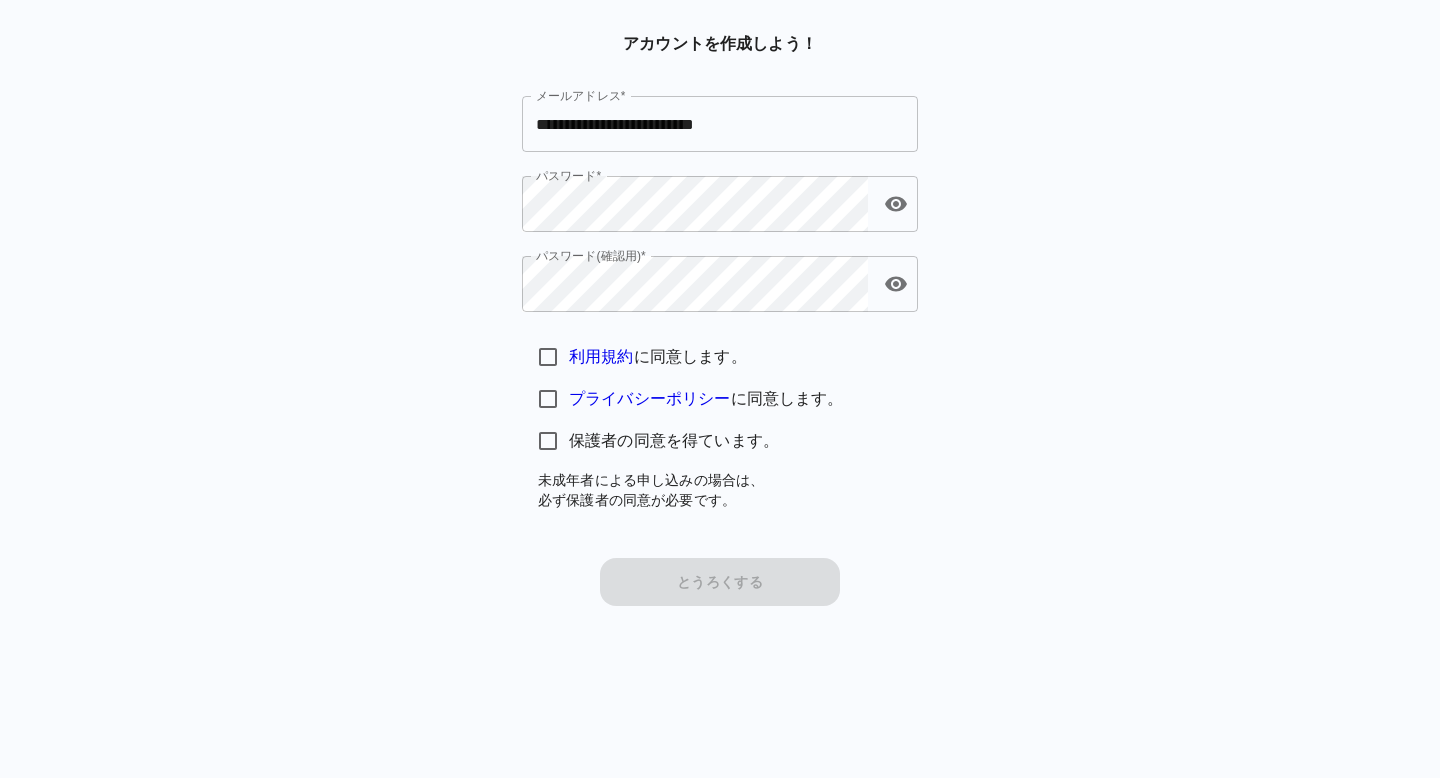 click on "**********" at bounding box center (720, 319) 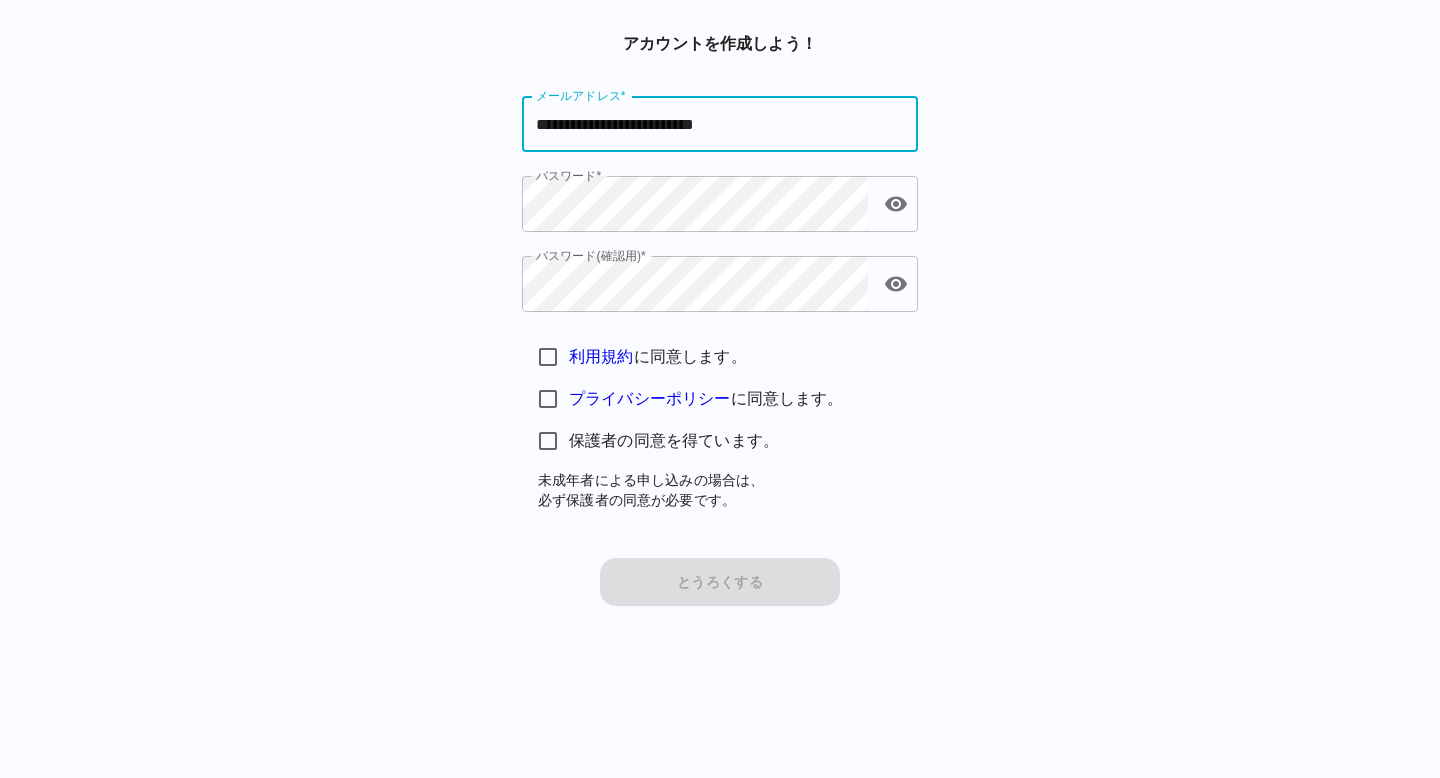click on "**********" at bounding box center [720, 319] 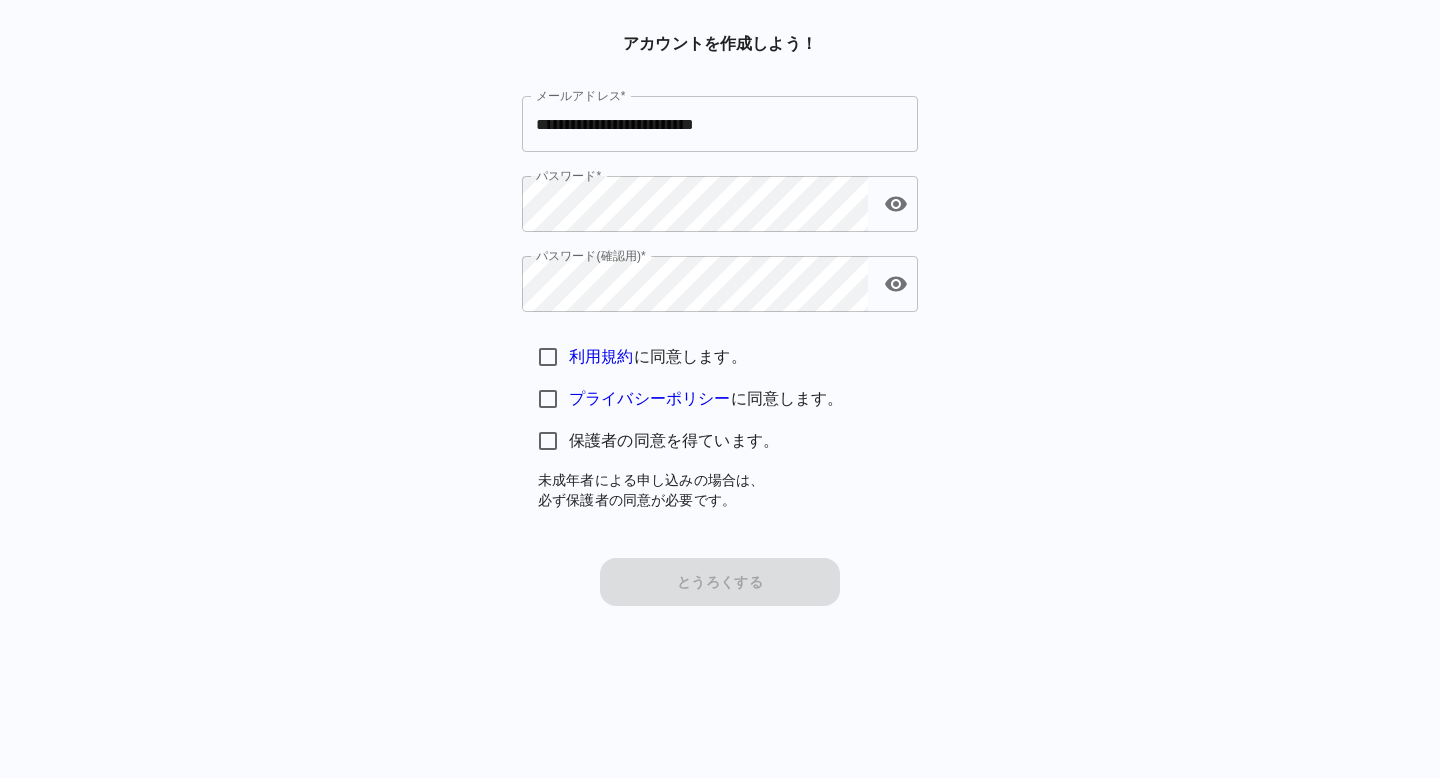 click on "**********" at bounding box center (720, 124) 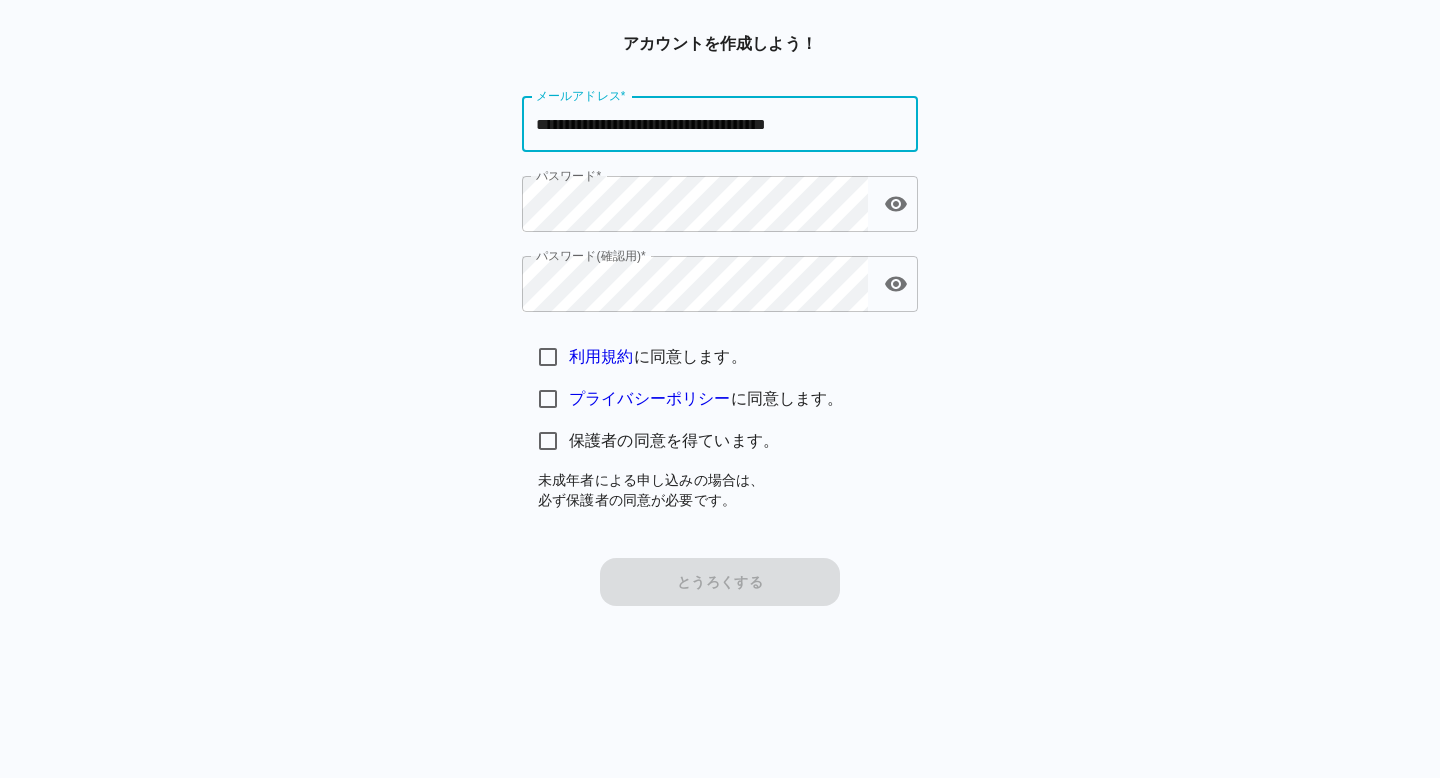 type on "**********" 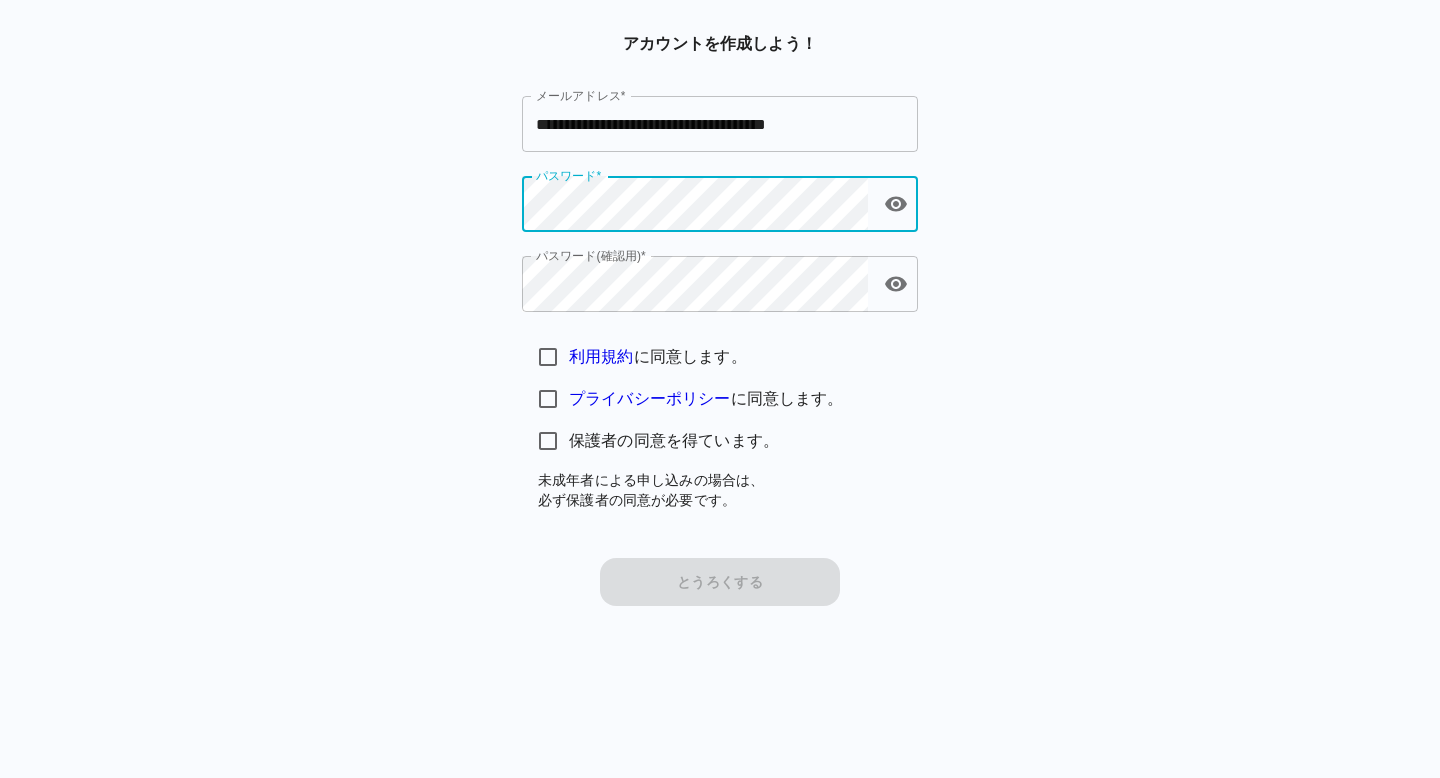 click on "**********" at bounding box center [720, 124] 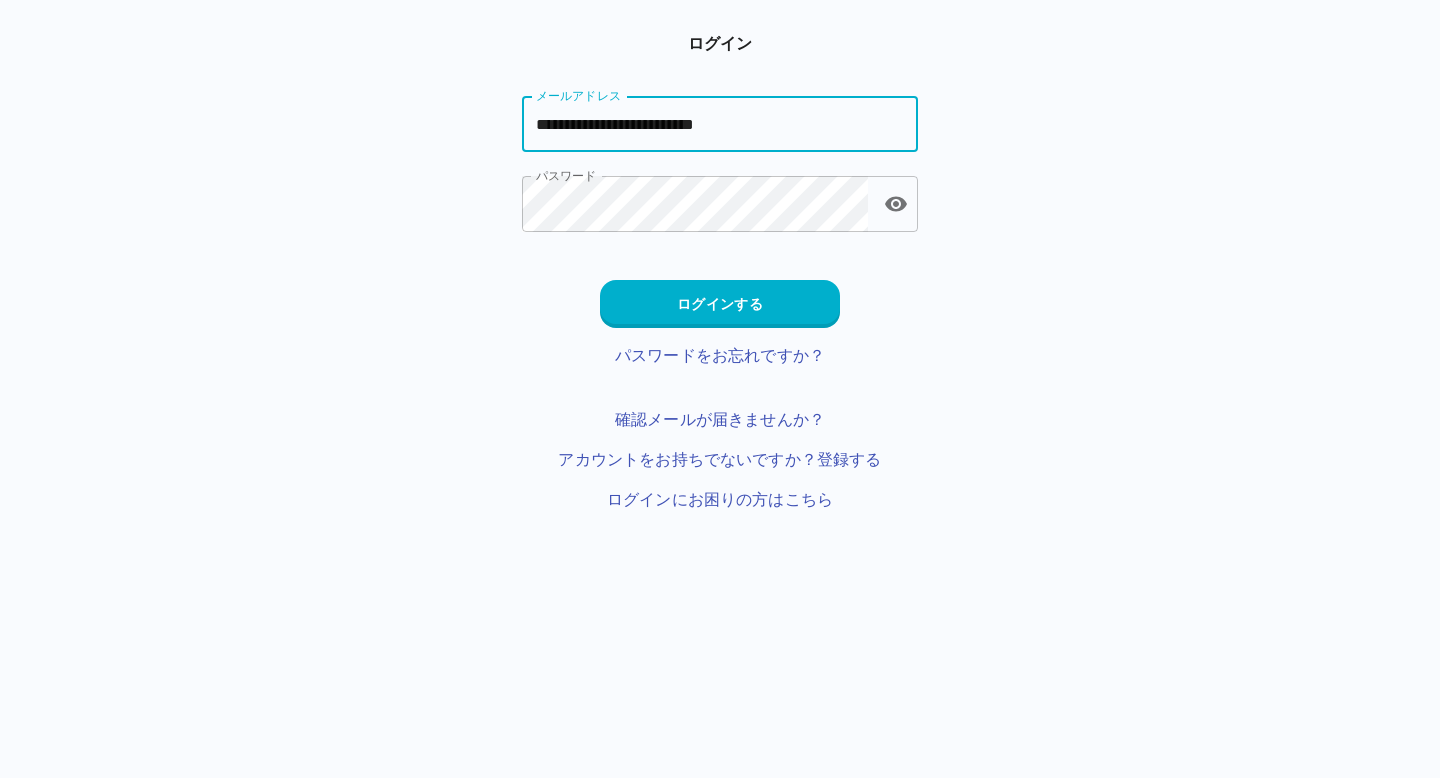 scroll, scrollTop: 0, scrollLeft: 0, axis: both 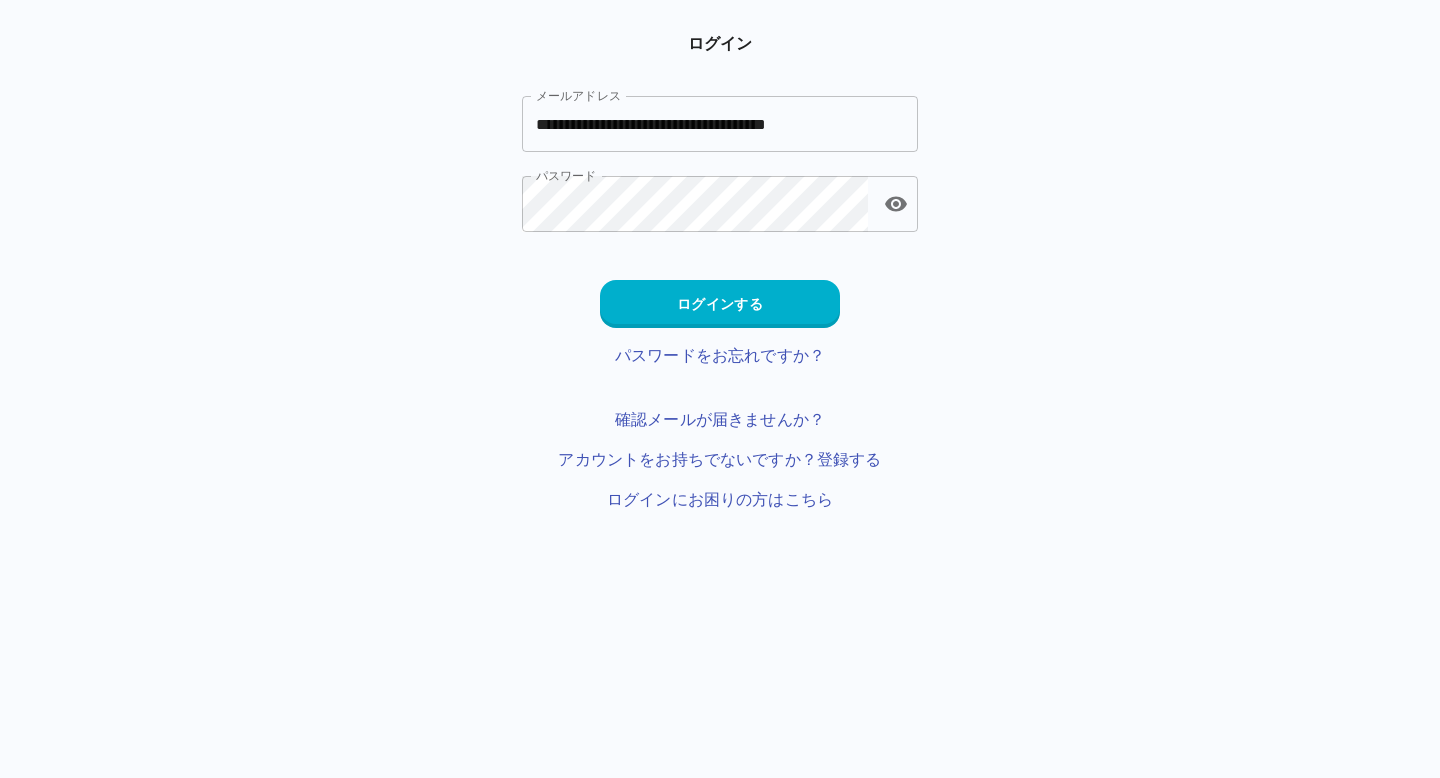 click on "ログインする パスワードをお忘れですか？" at bounding box center (720, 324) 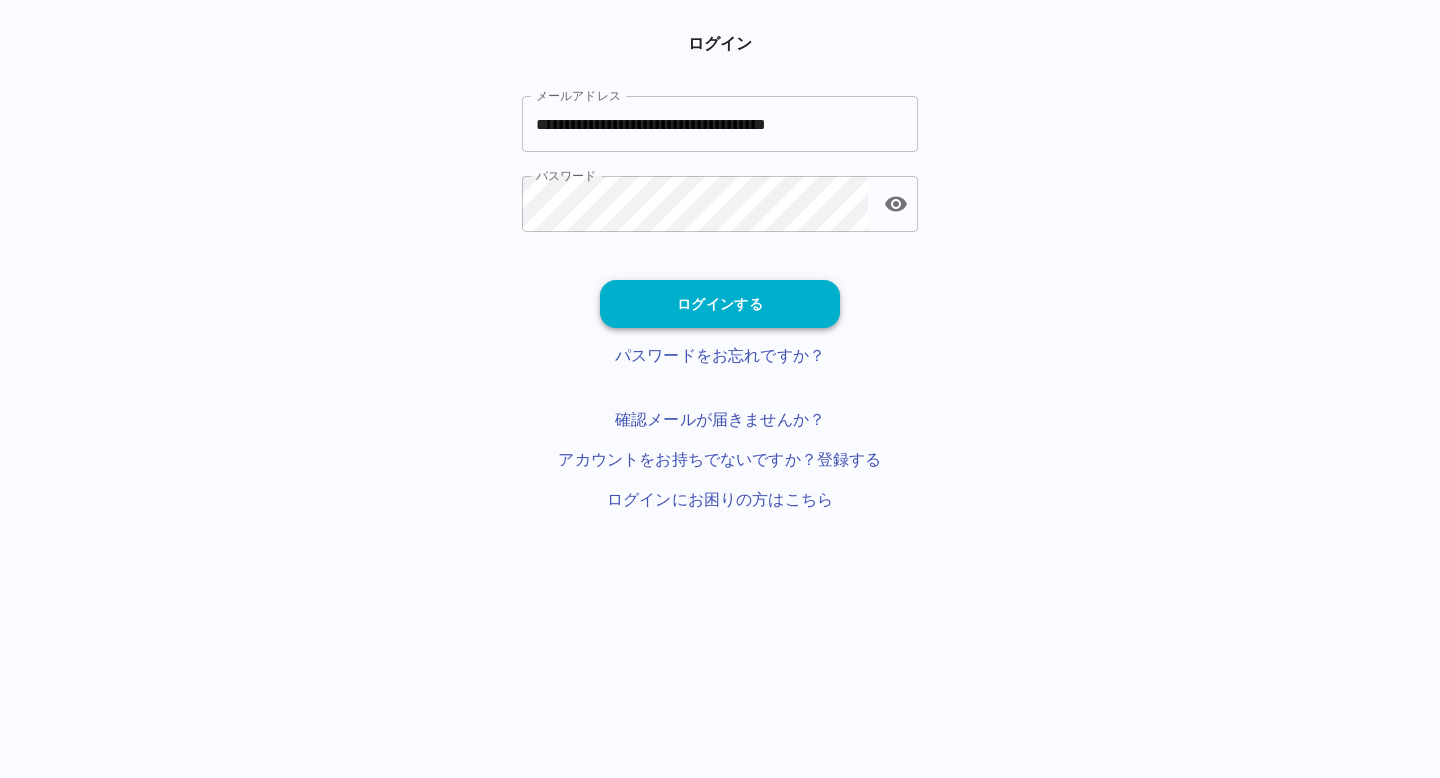 click on "ログインする" at bounding box center (720, 304) 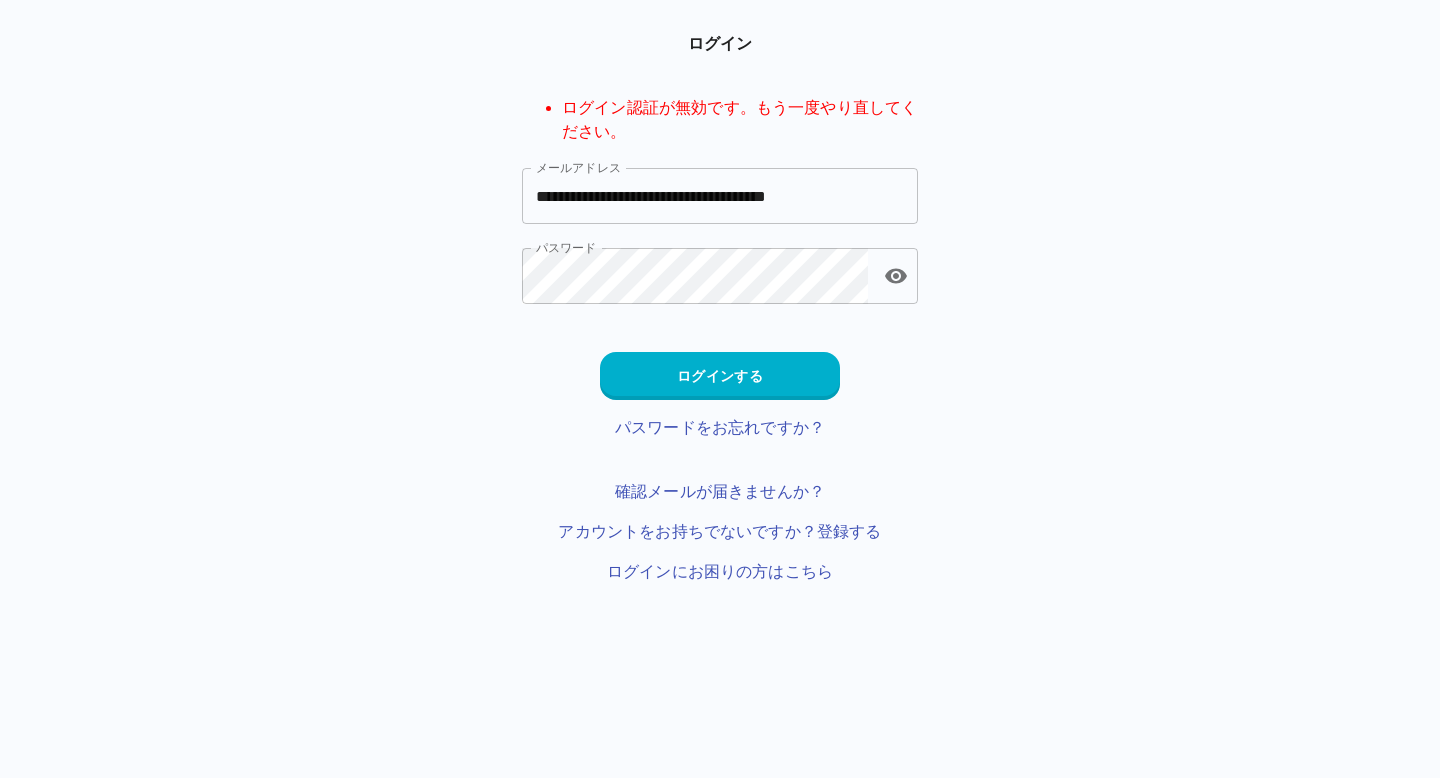 click on "**********" at bounding box center (720, 196) 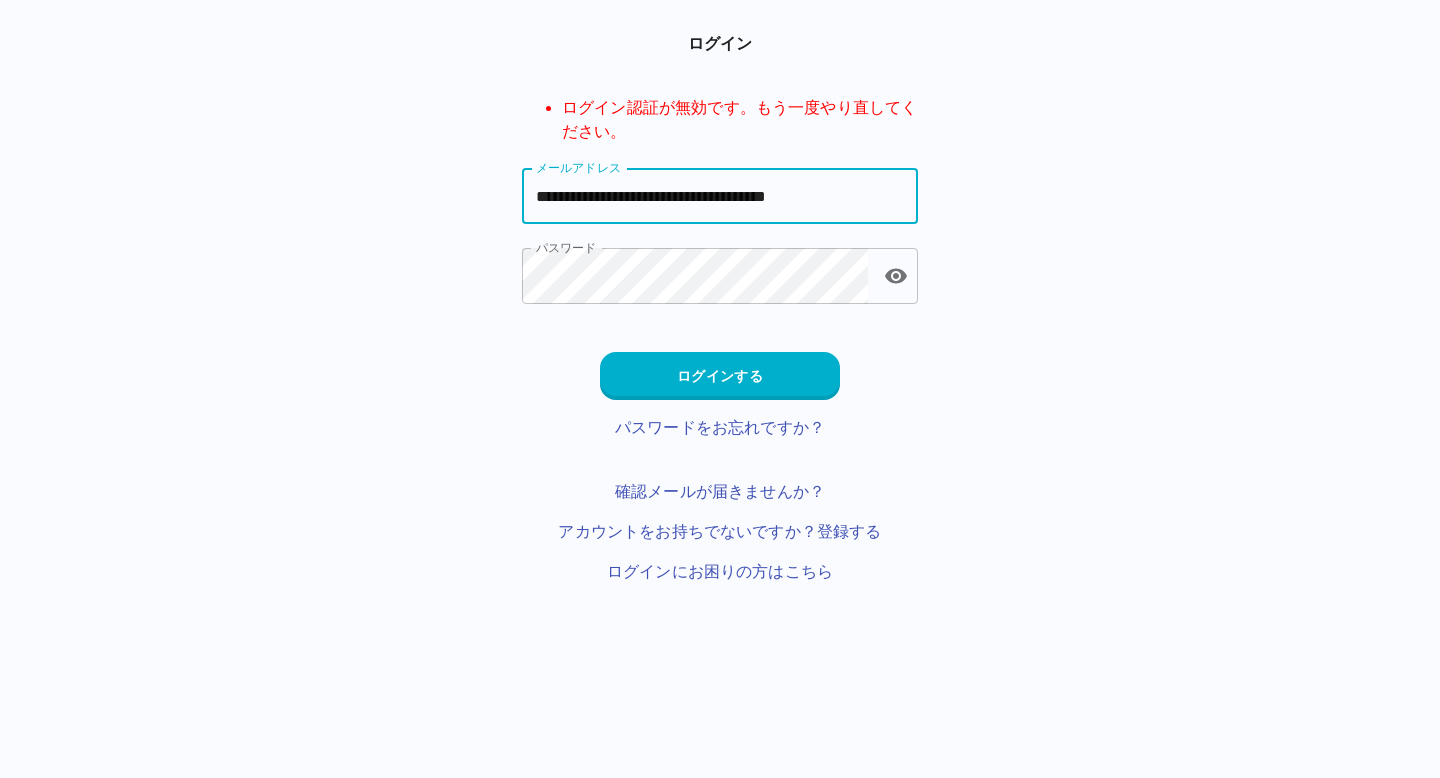 click on "**********" at bounding box center (720, 196) 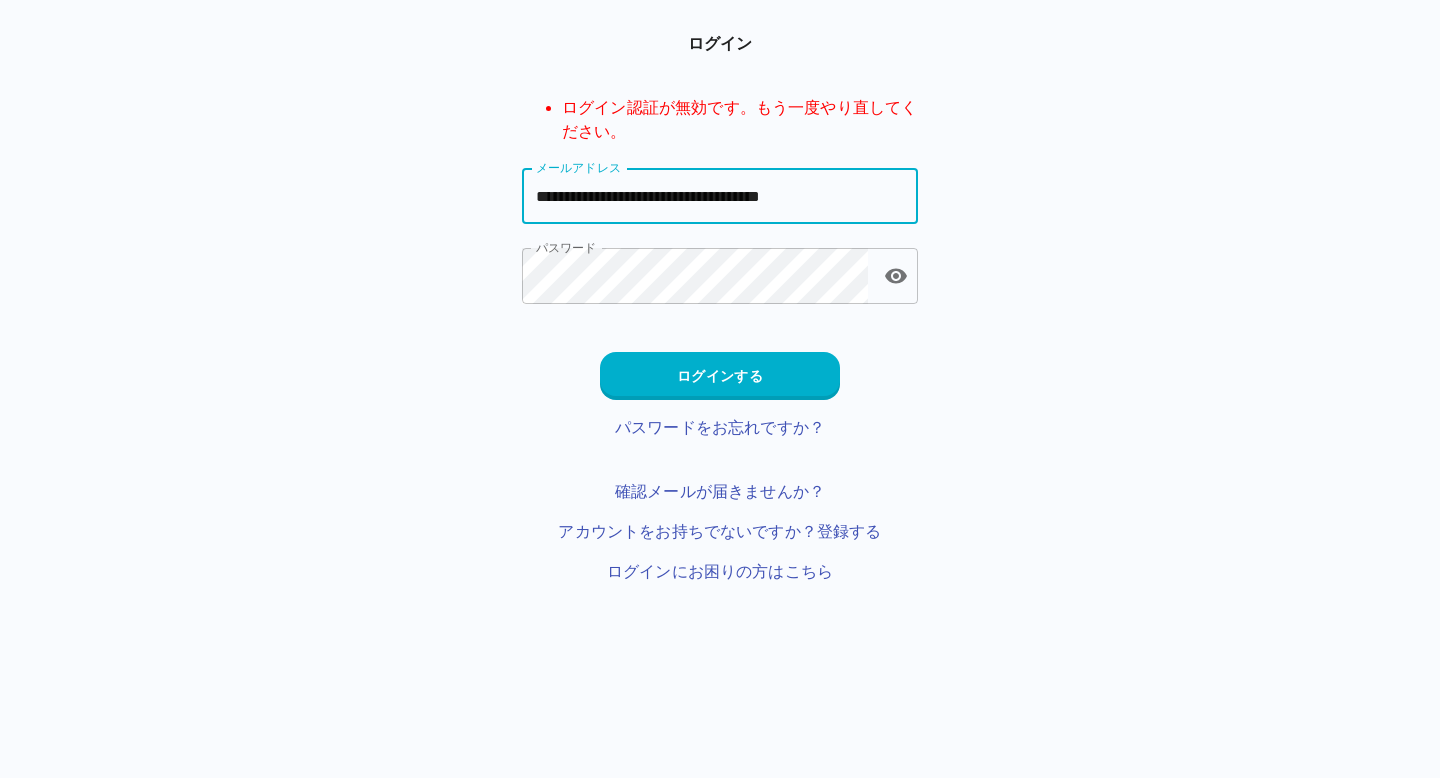 click on "**********" at bounding box center (720, 196) 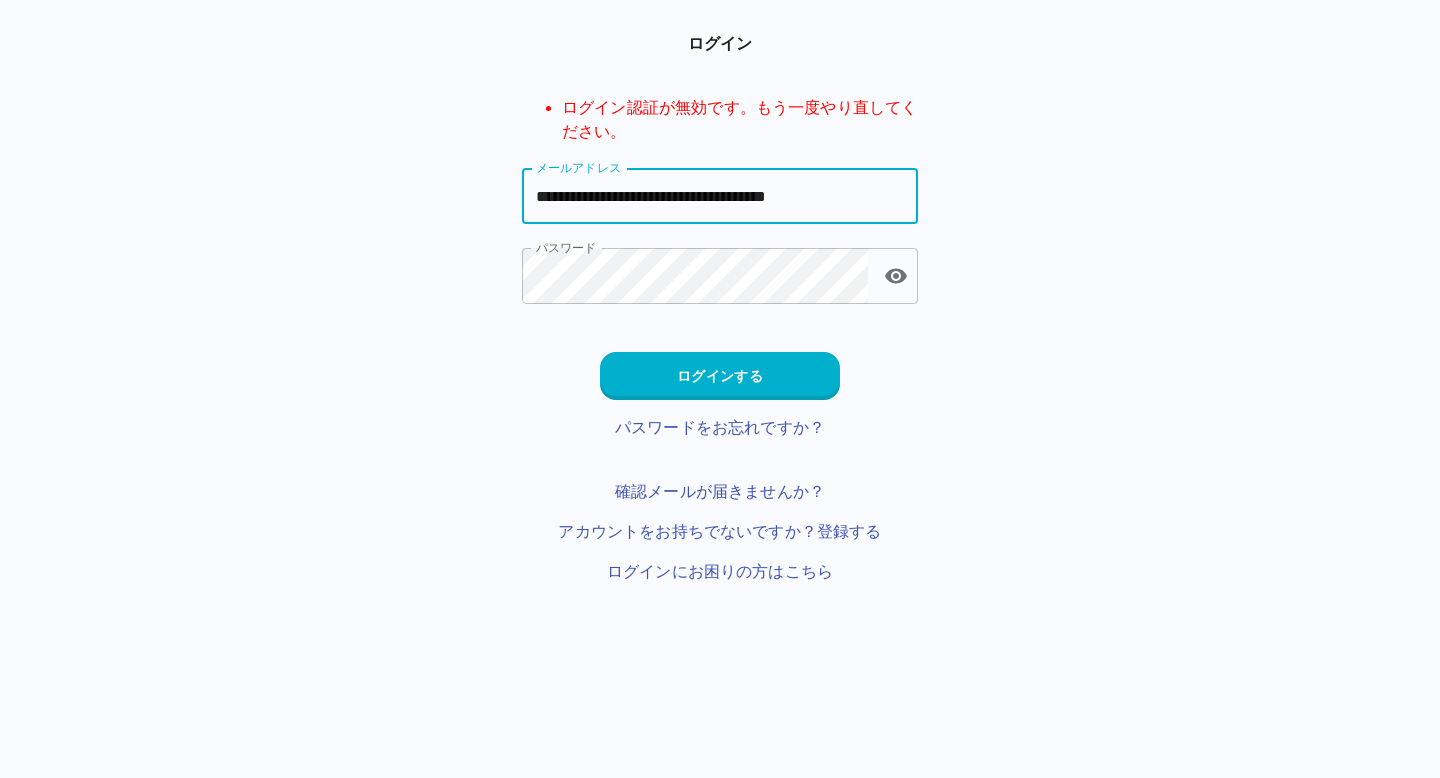 paste 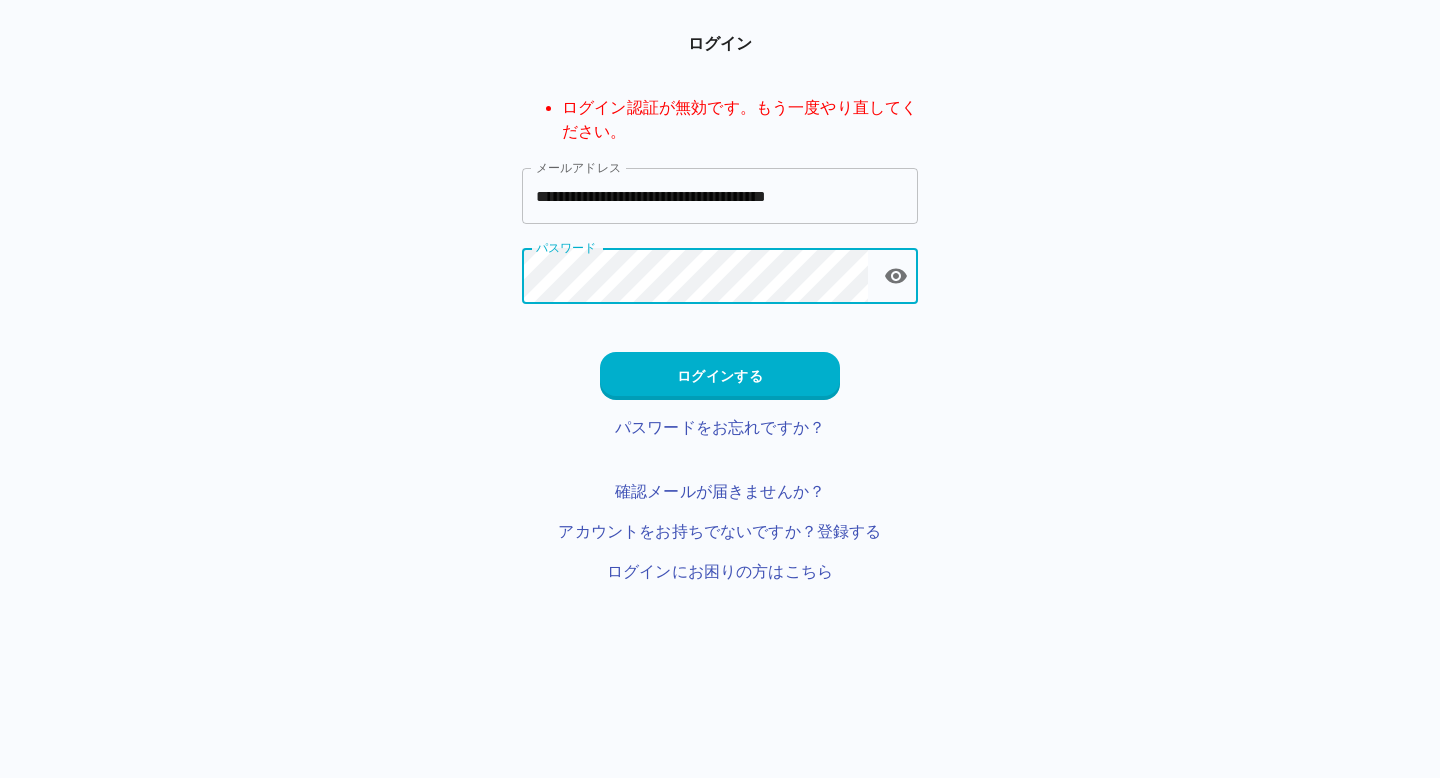 click 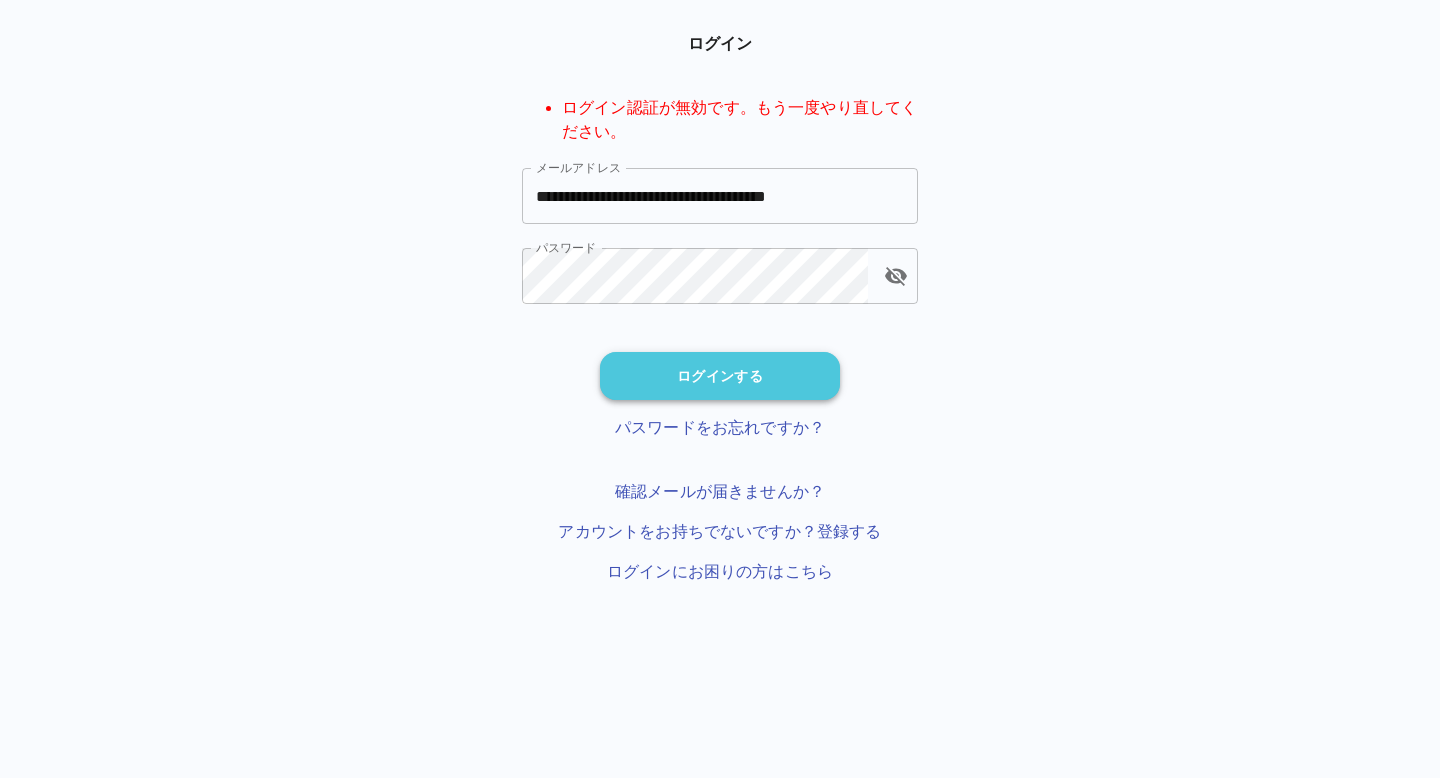click on "ログインする" at bounding box center (720, 376) 